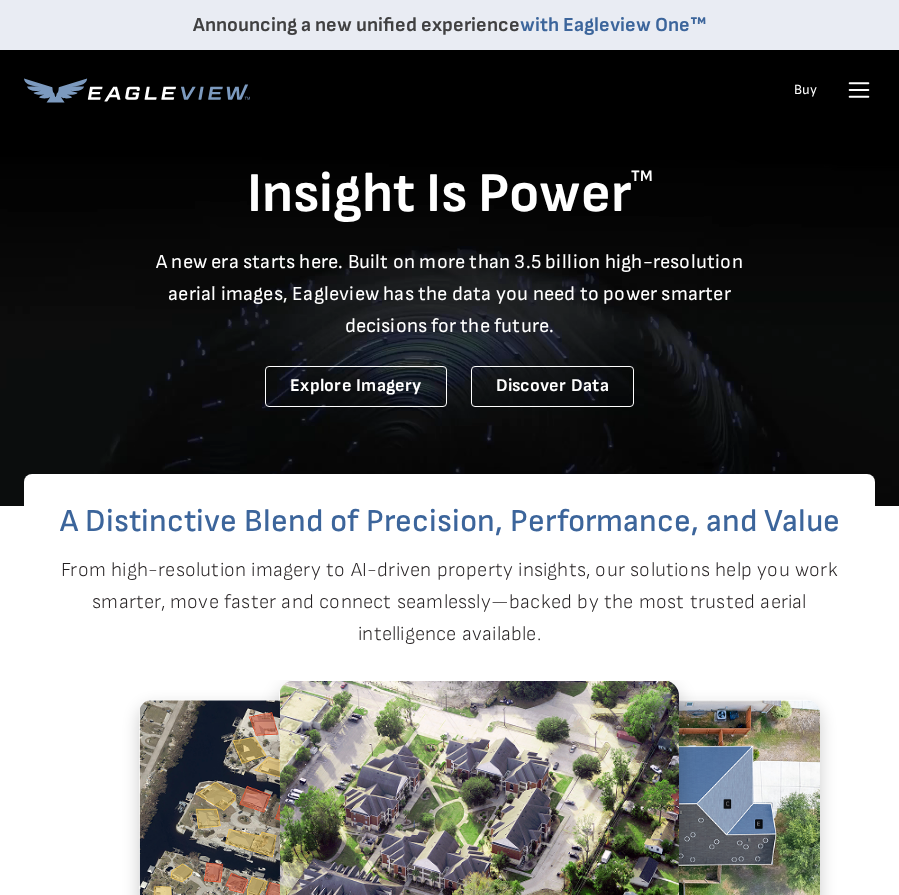 scroll, scrollTop: 0, scrollLeft: 0, axis: both 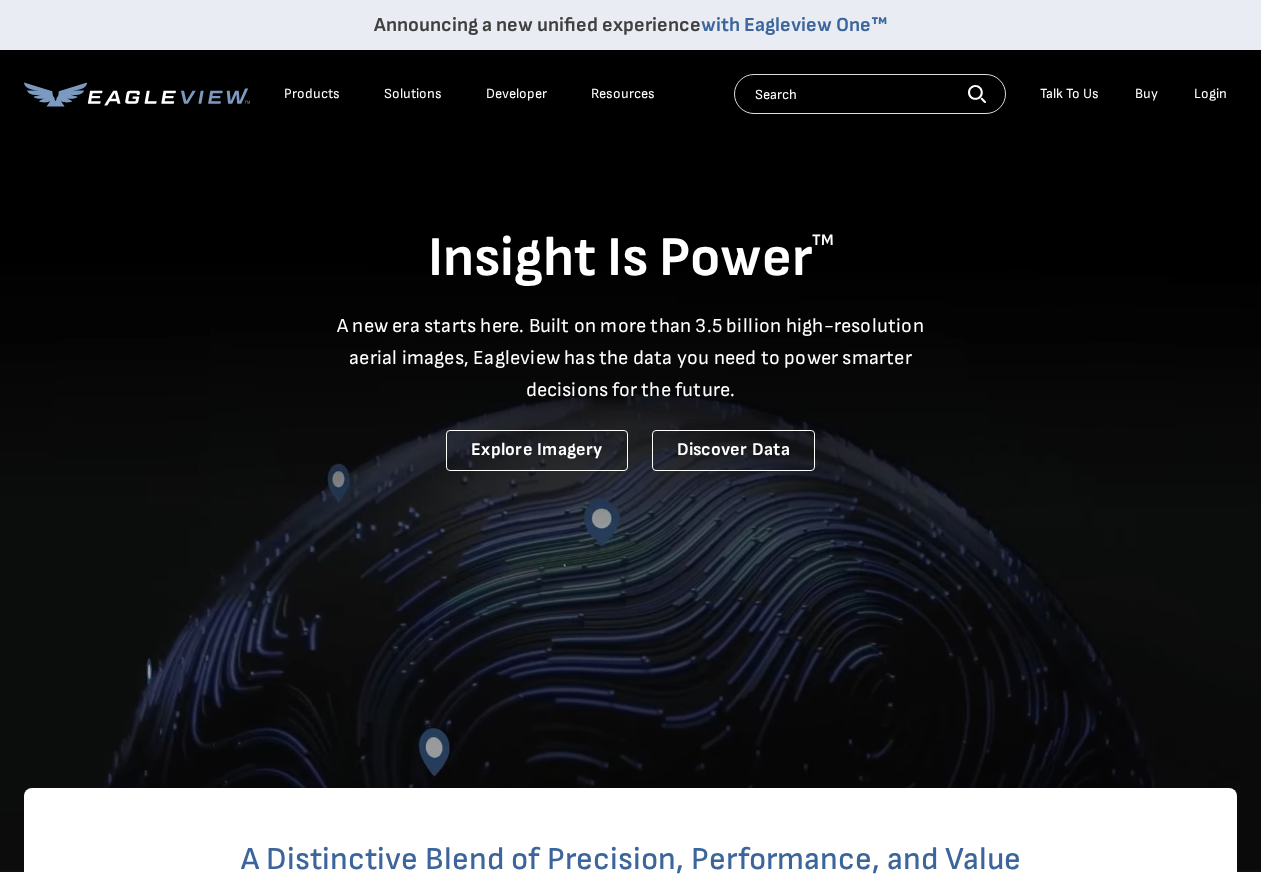 click on "Login" at bounding box center (1210, 94) 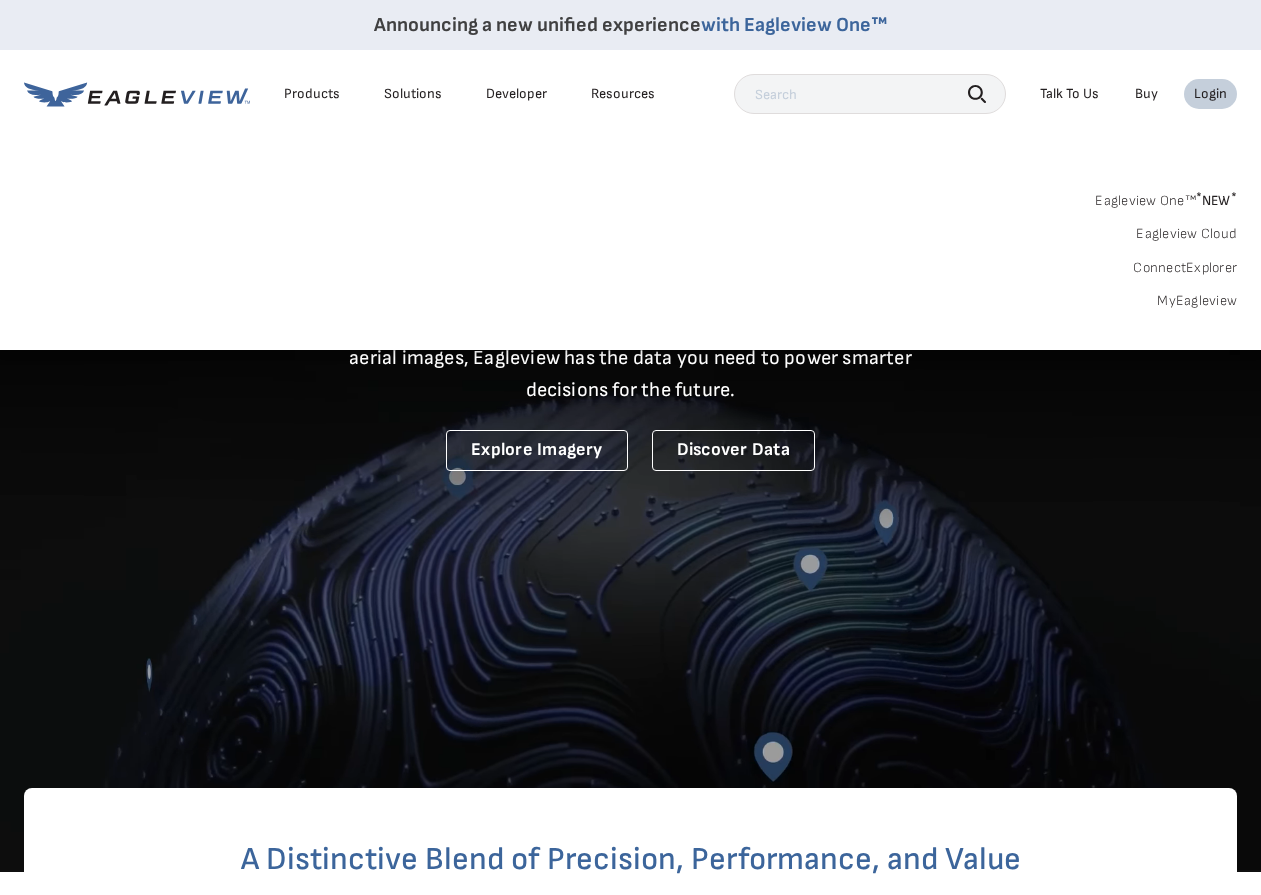 click on "MyEagleview" at bounding box center [1197, 301] 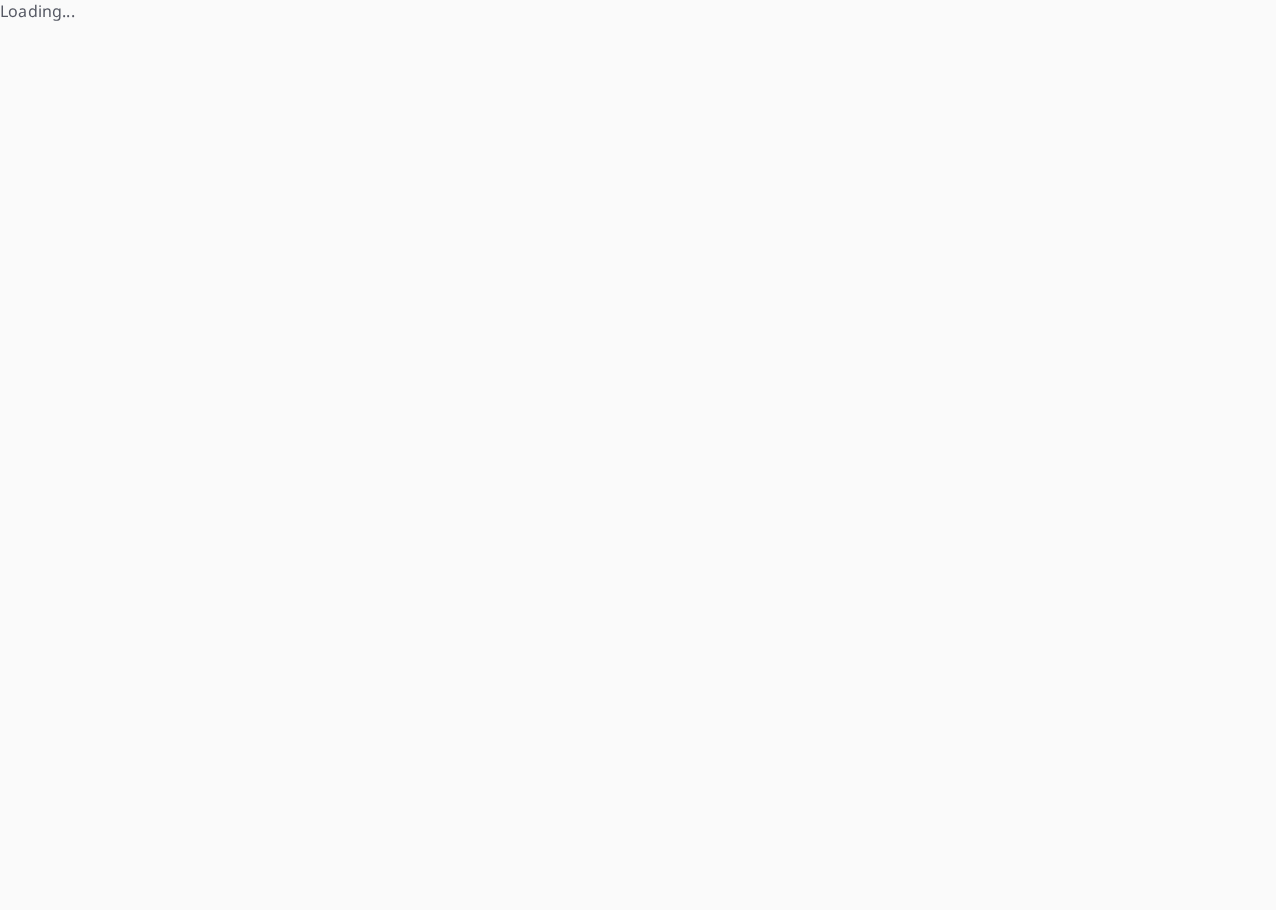 scroll, scrollTop: 0, scrollLeft: 0, axis: both 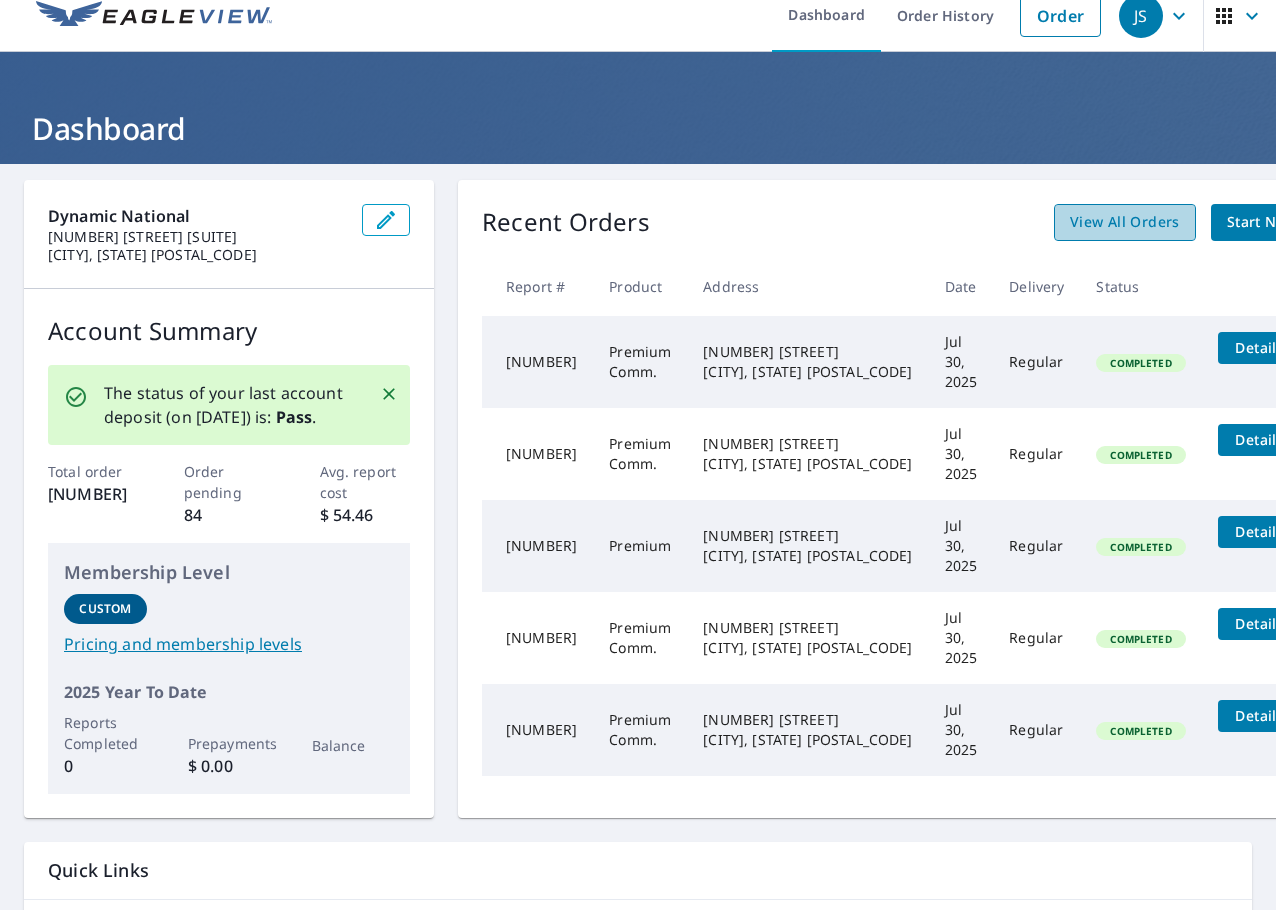 click on "View All Orders" at bounding box center [1125, 222] 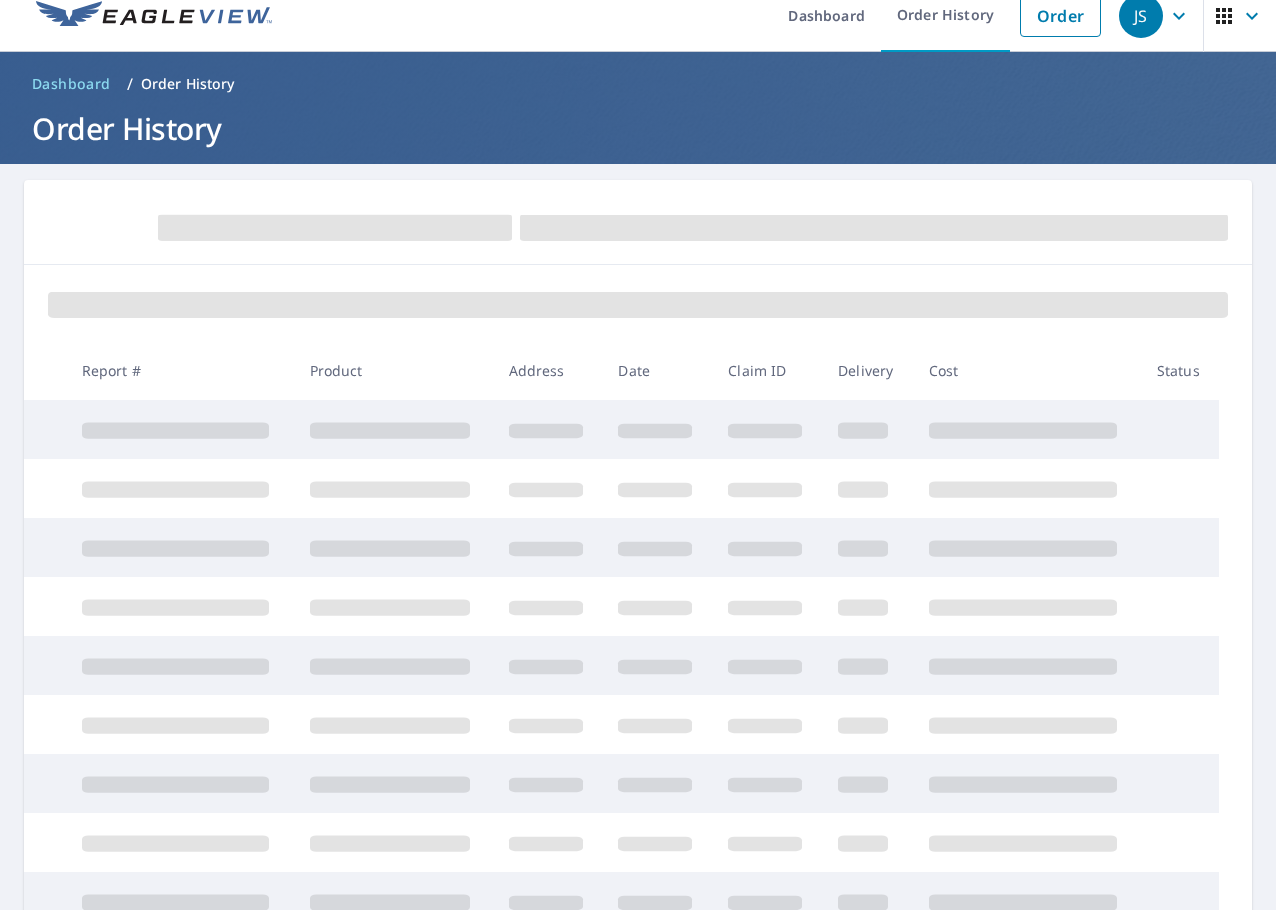scroll, scrollTop: 0, scrollLeft: 0, axis: both 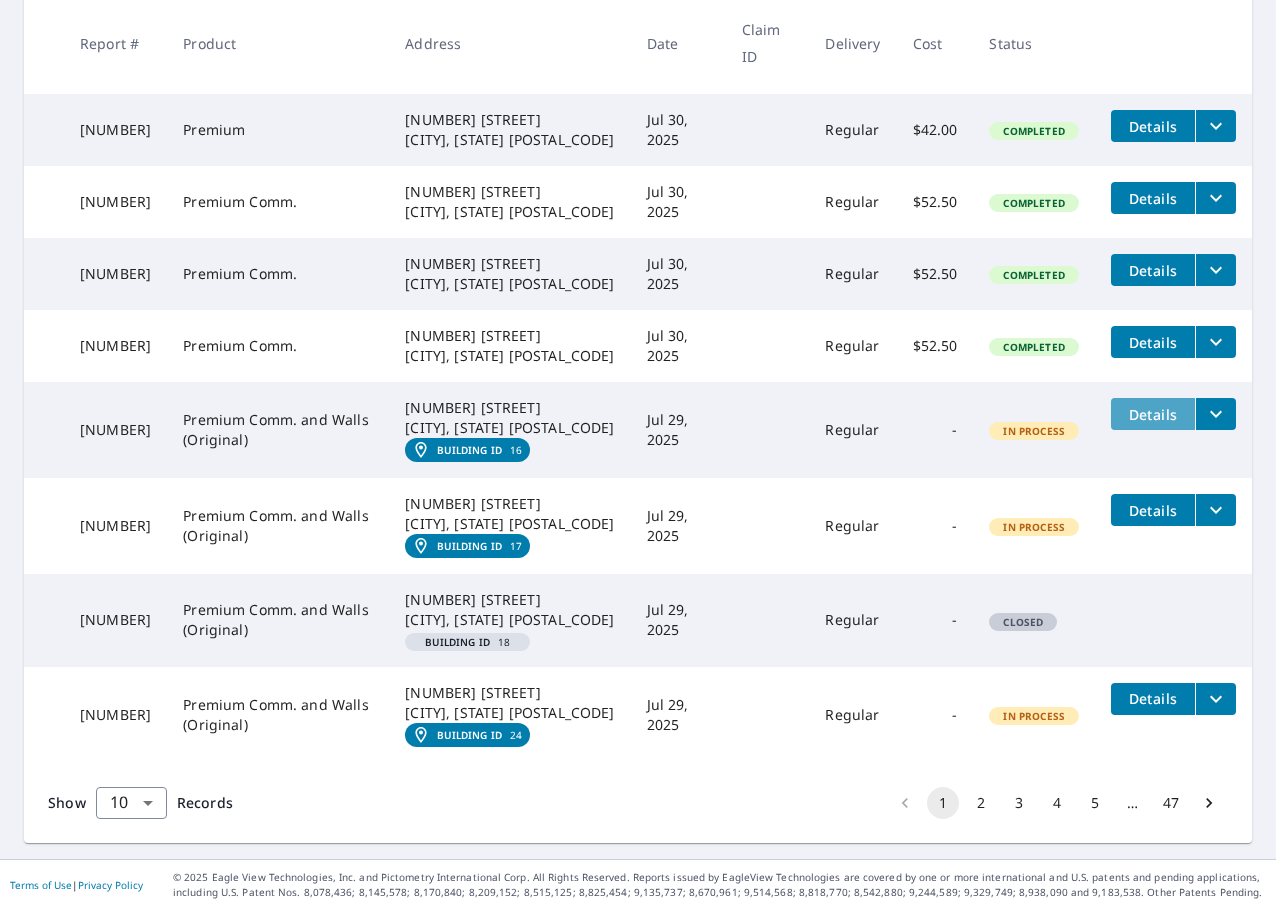 click on "Details" at bounding box center [1153, 414] 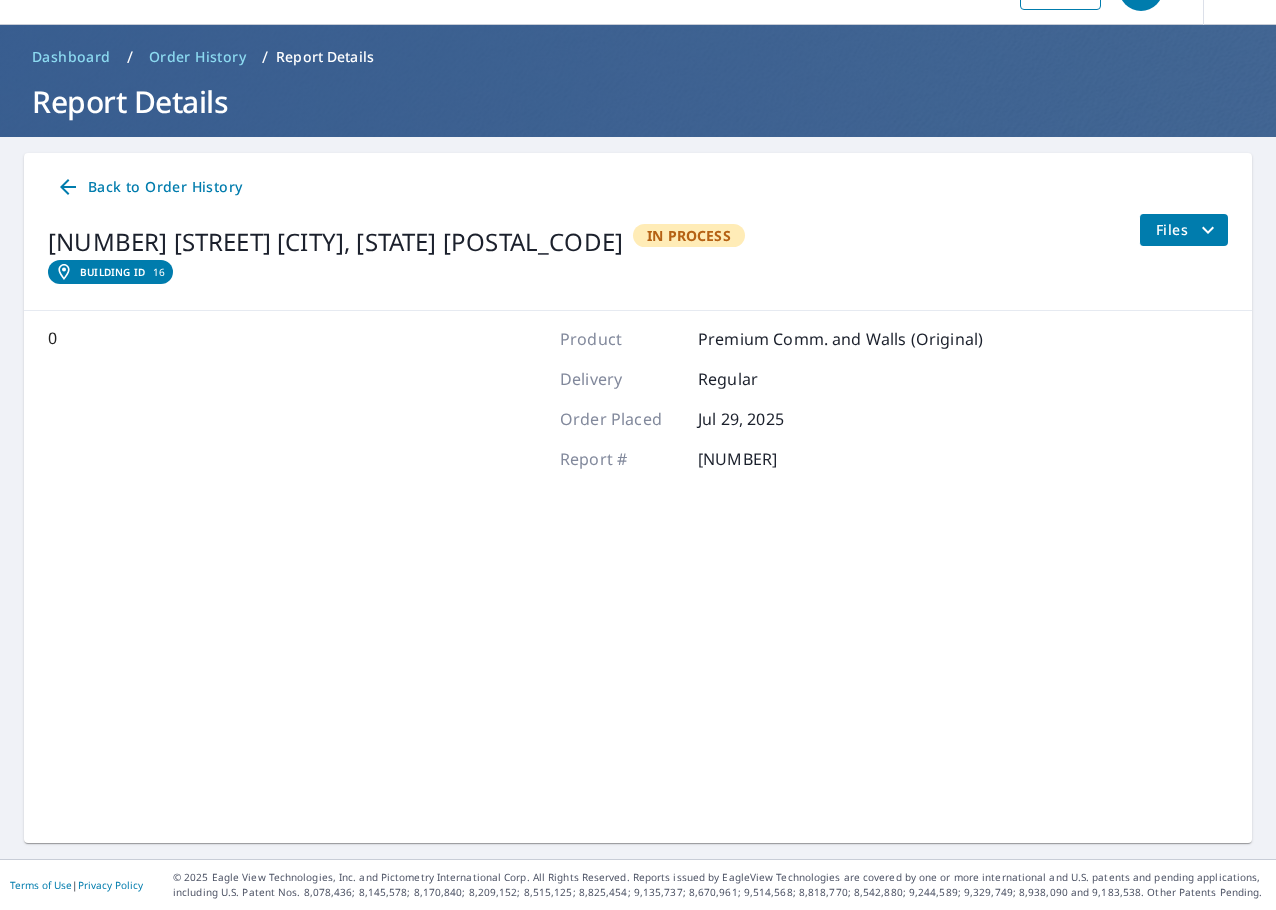 scroll, scrollTop: 48, scrollLeft: 0, axis: vertical 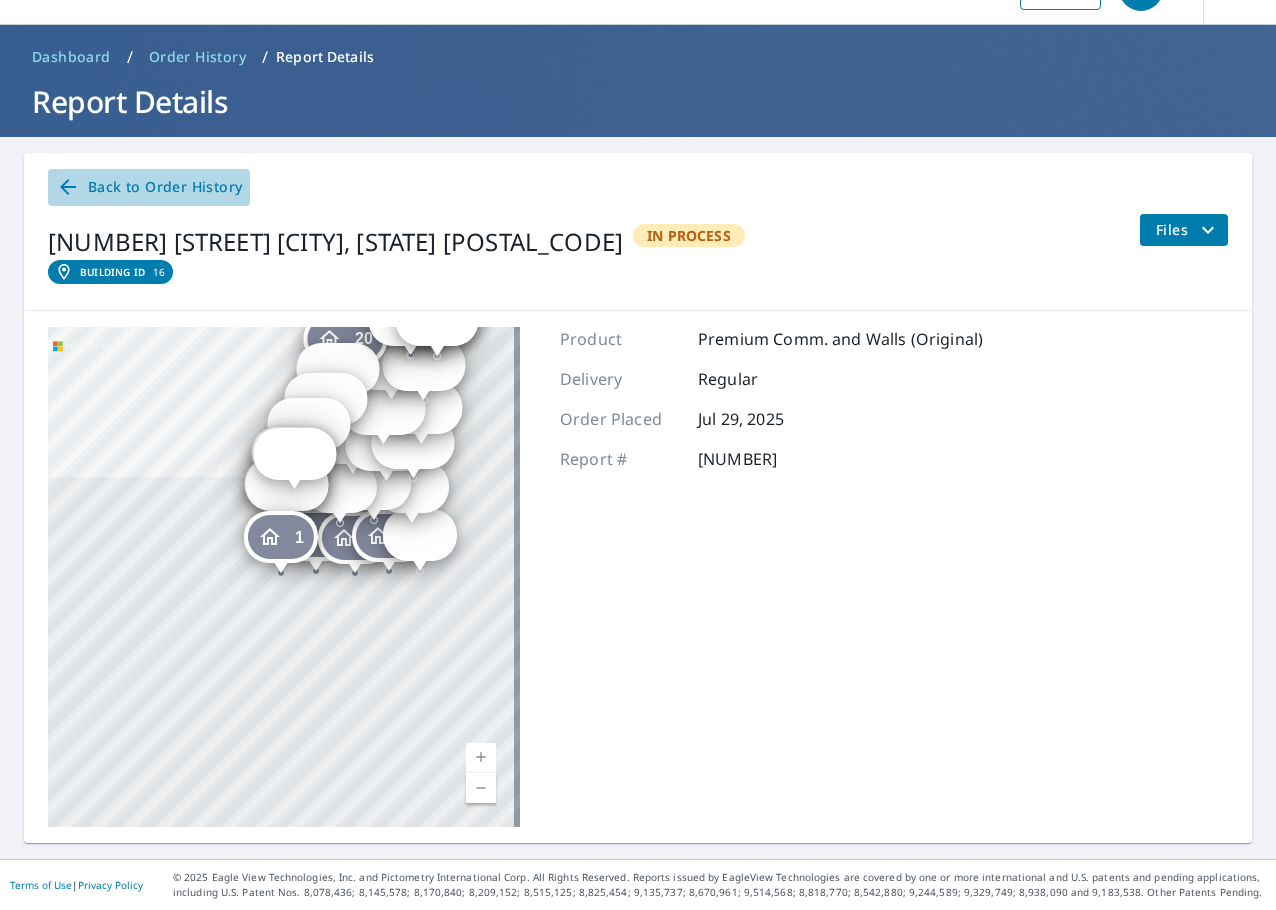 click 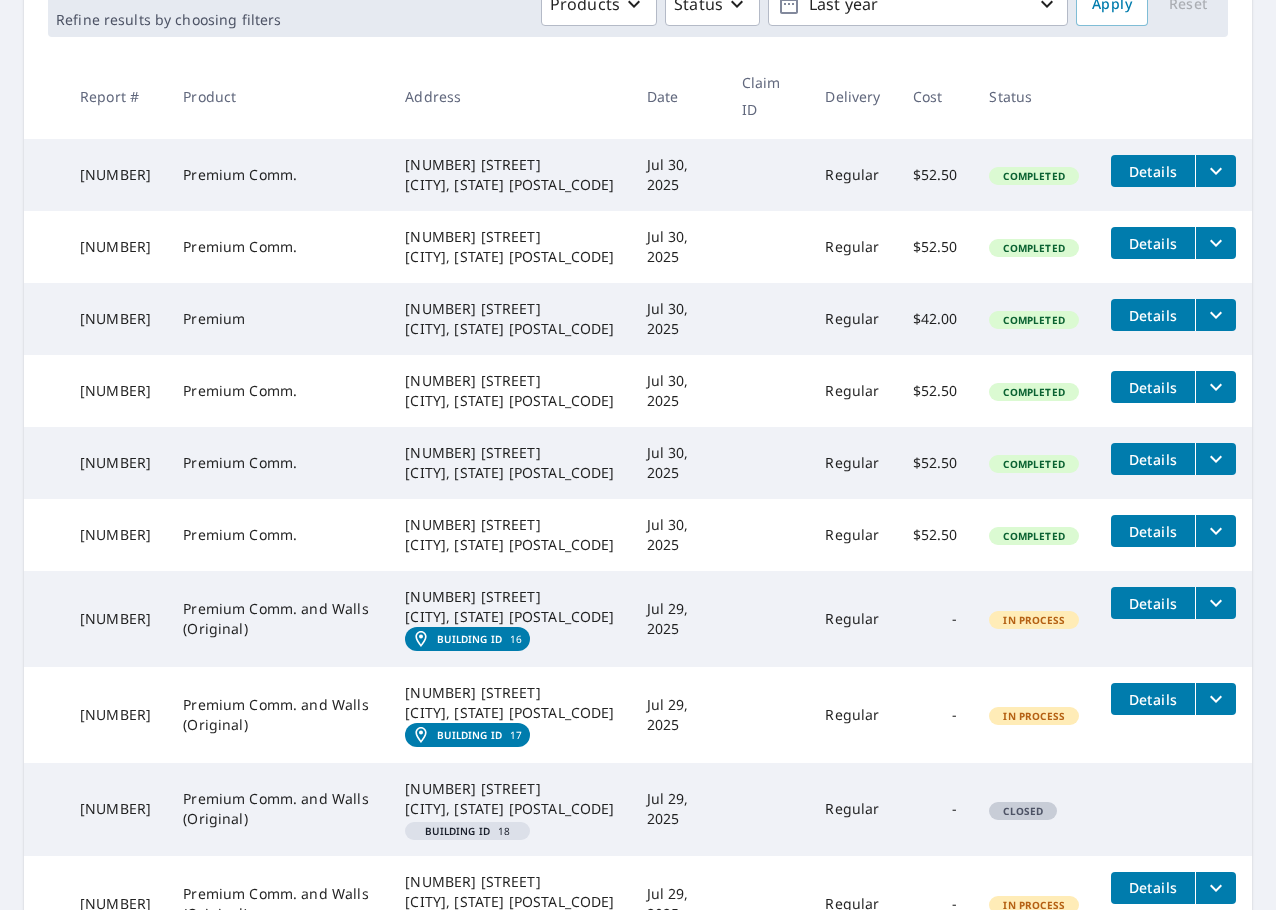 scroll, scrollTop: 448, scrollLeft: 0, axis: vertical 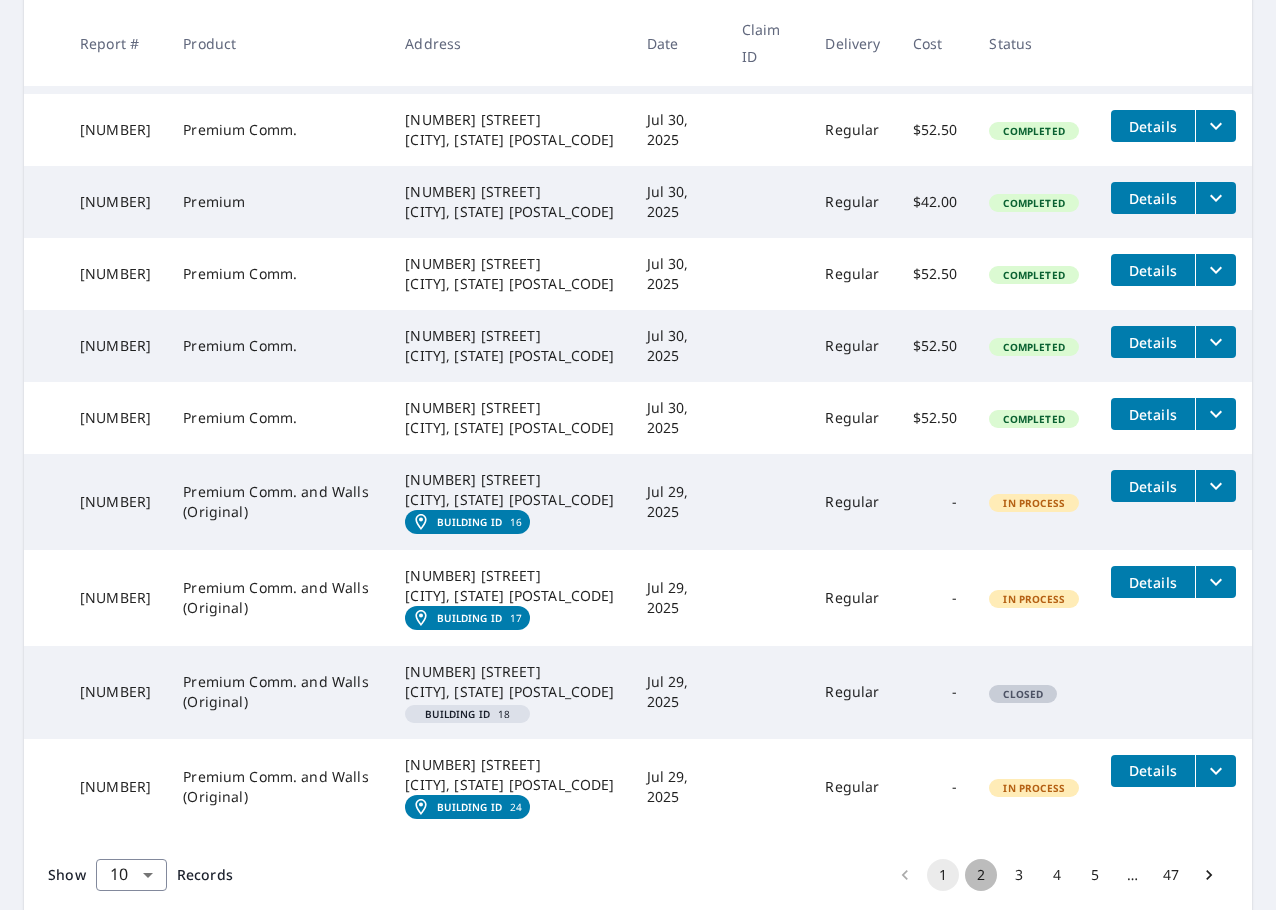 click on "2" at bounding box center (981, 875) 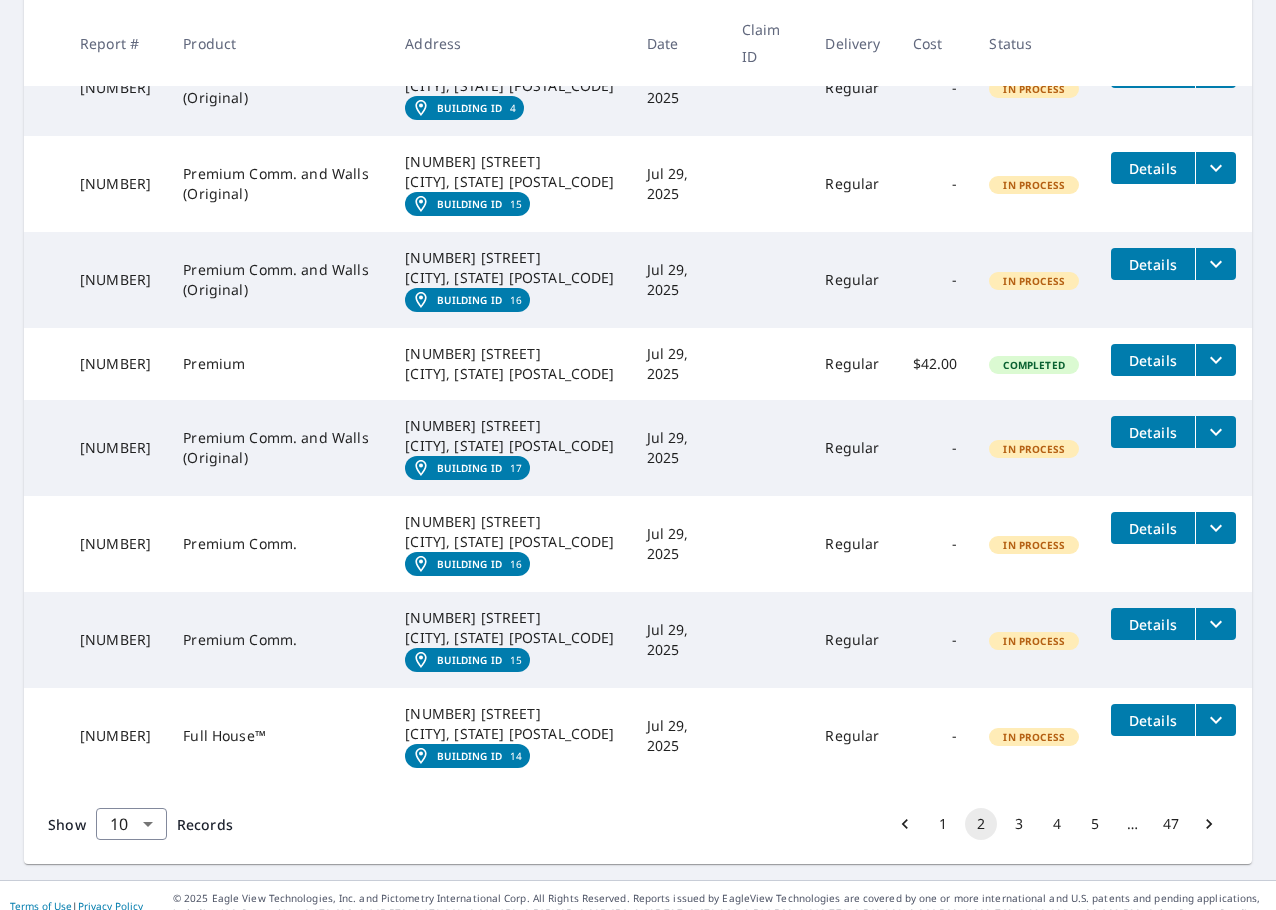 scroll, scrollTop: 643, scrollLeft: 0, axis: vertical 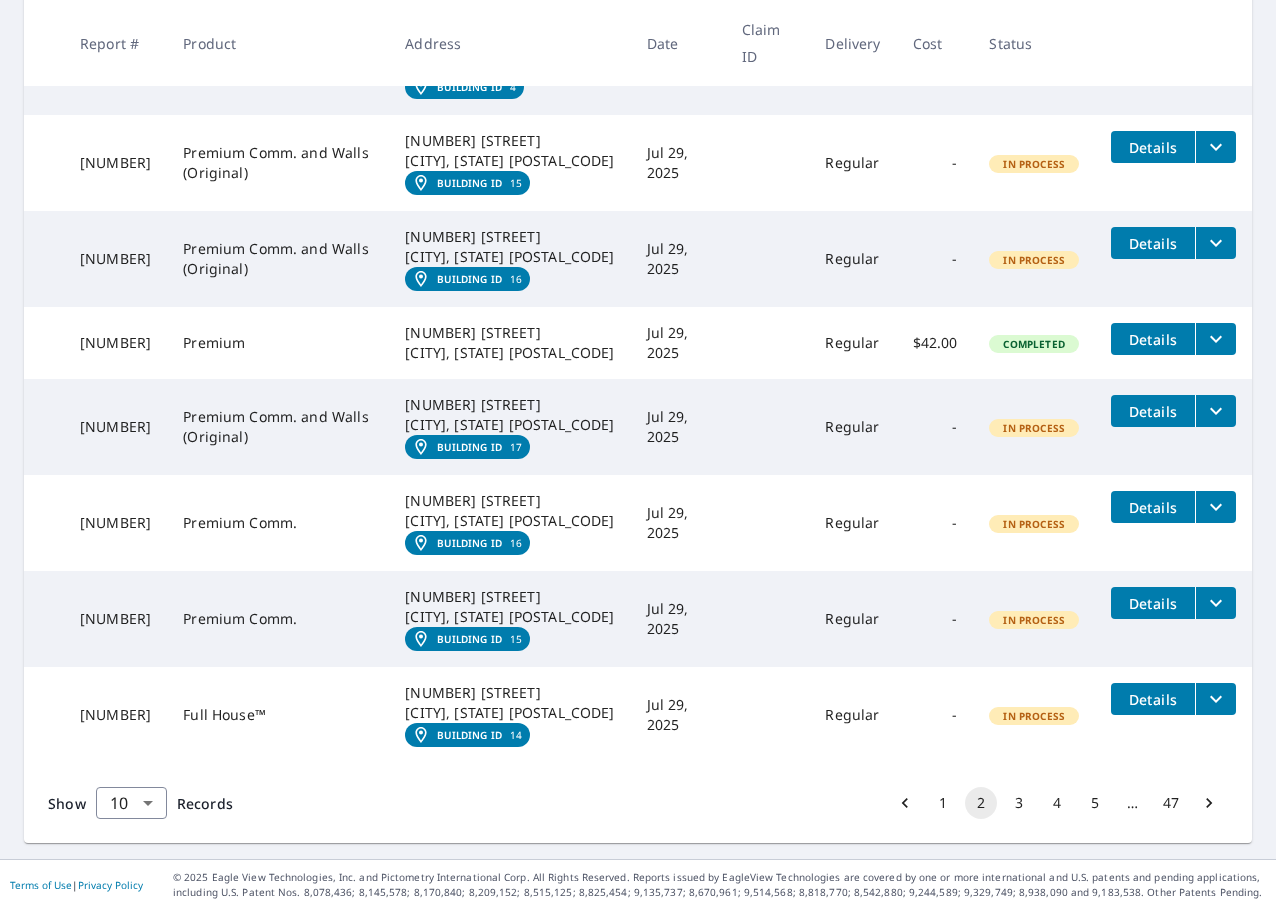click on "3" at bounding box center (1019, 803) 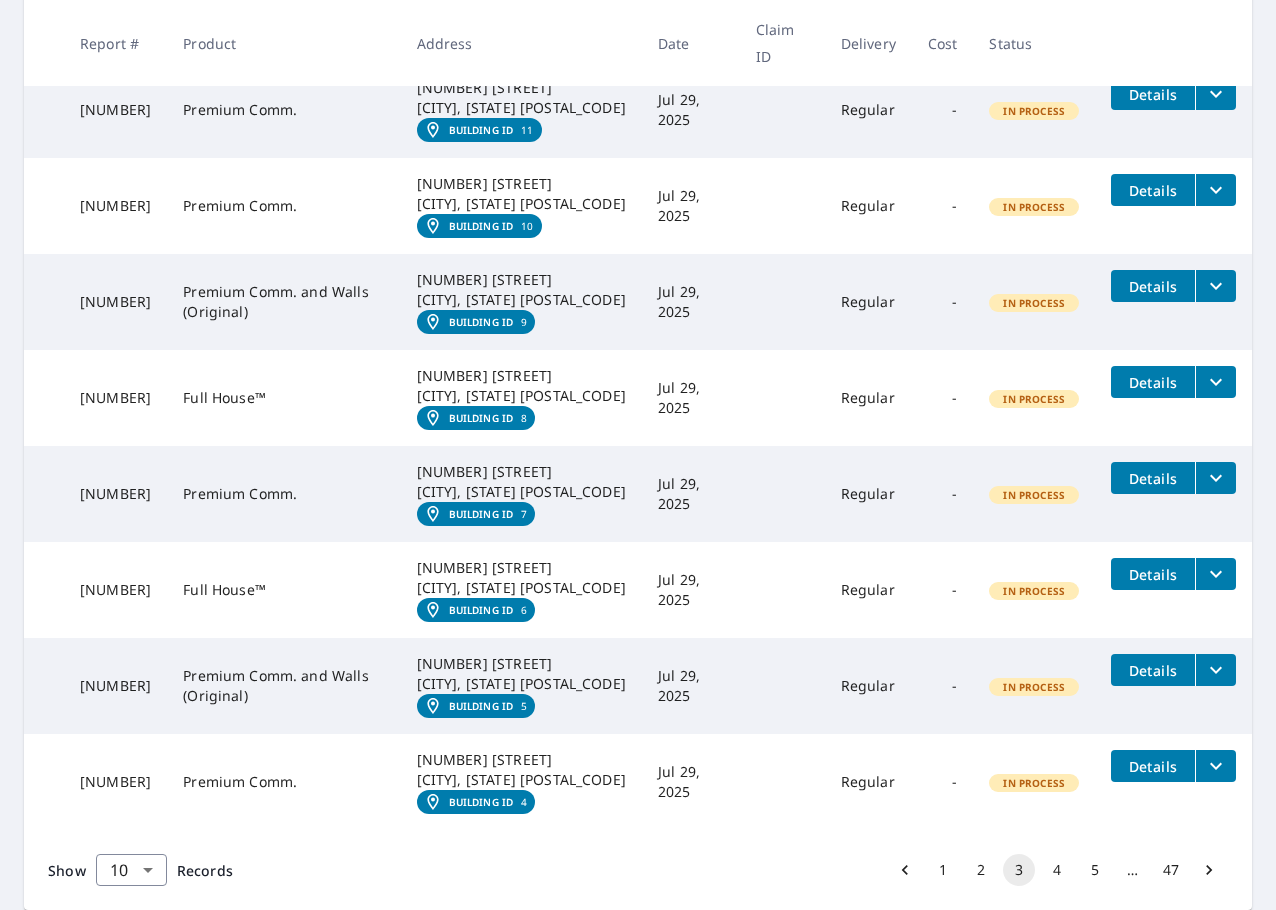 scroll, scrollTop: 667, scrollLeft: 0, axis: vertical 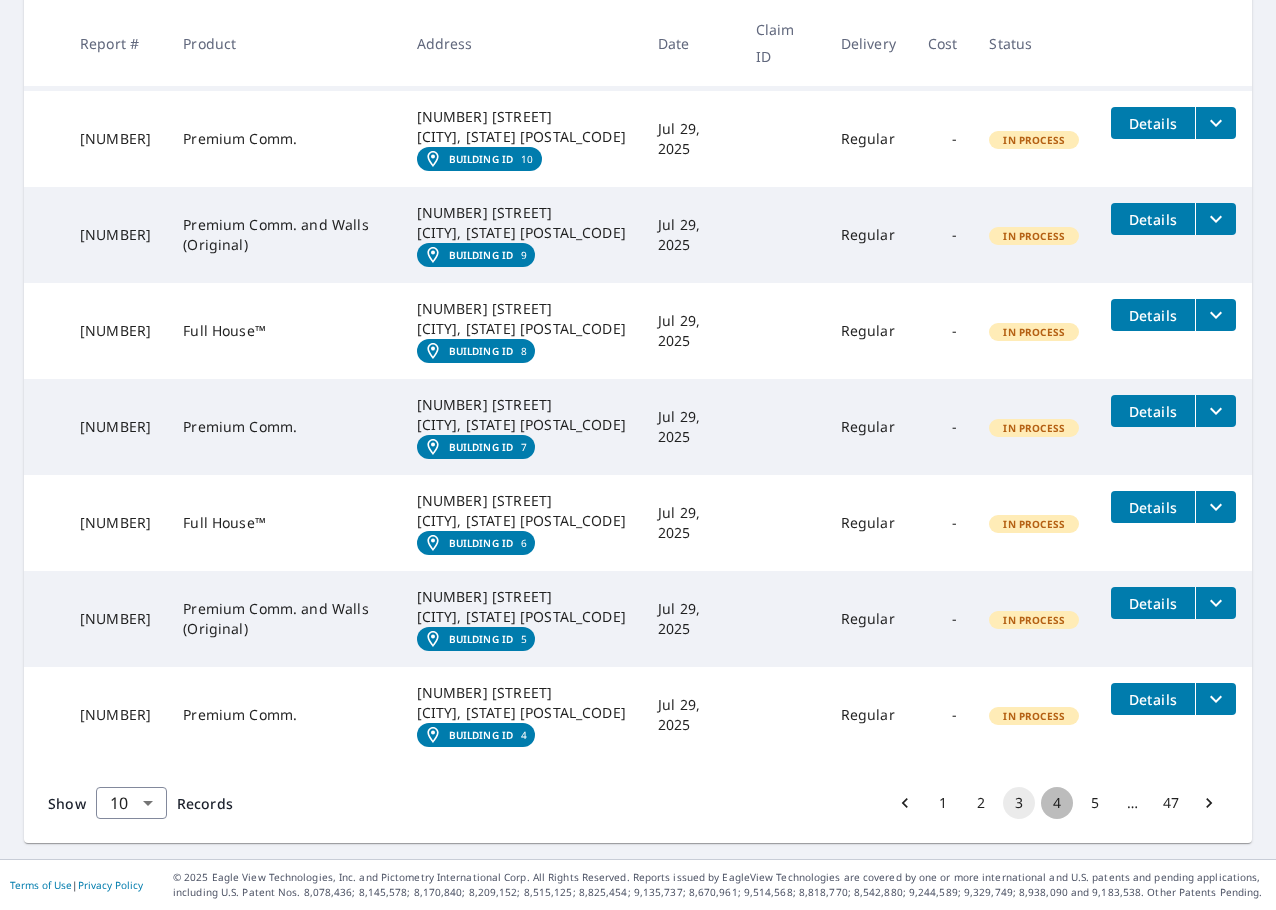 click on "4" at bounding box center (1057, 803) 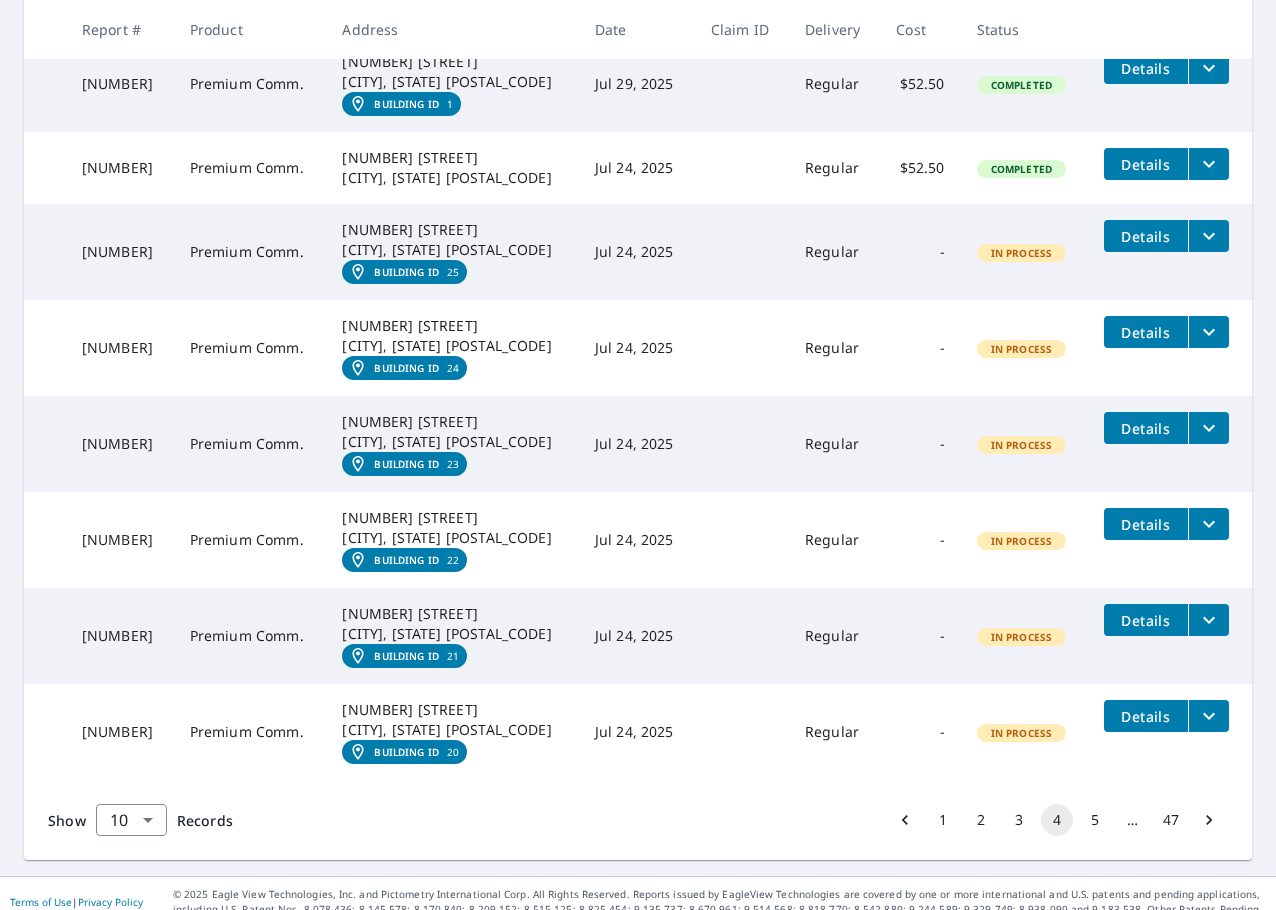 scroll, scrollTop: 600, scrollLeft: 0, axis: vertical 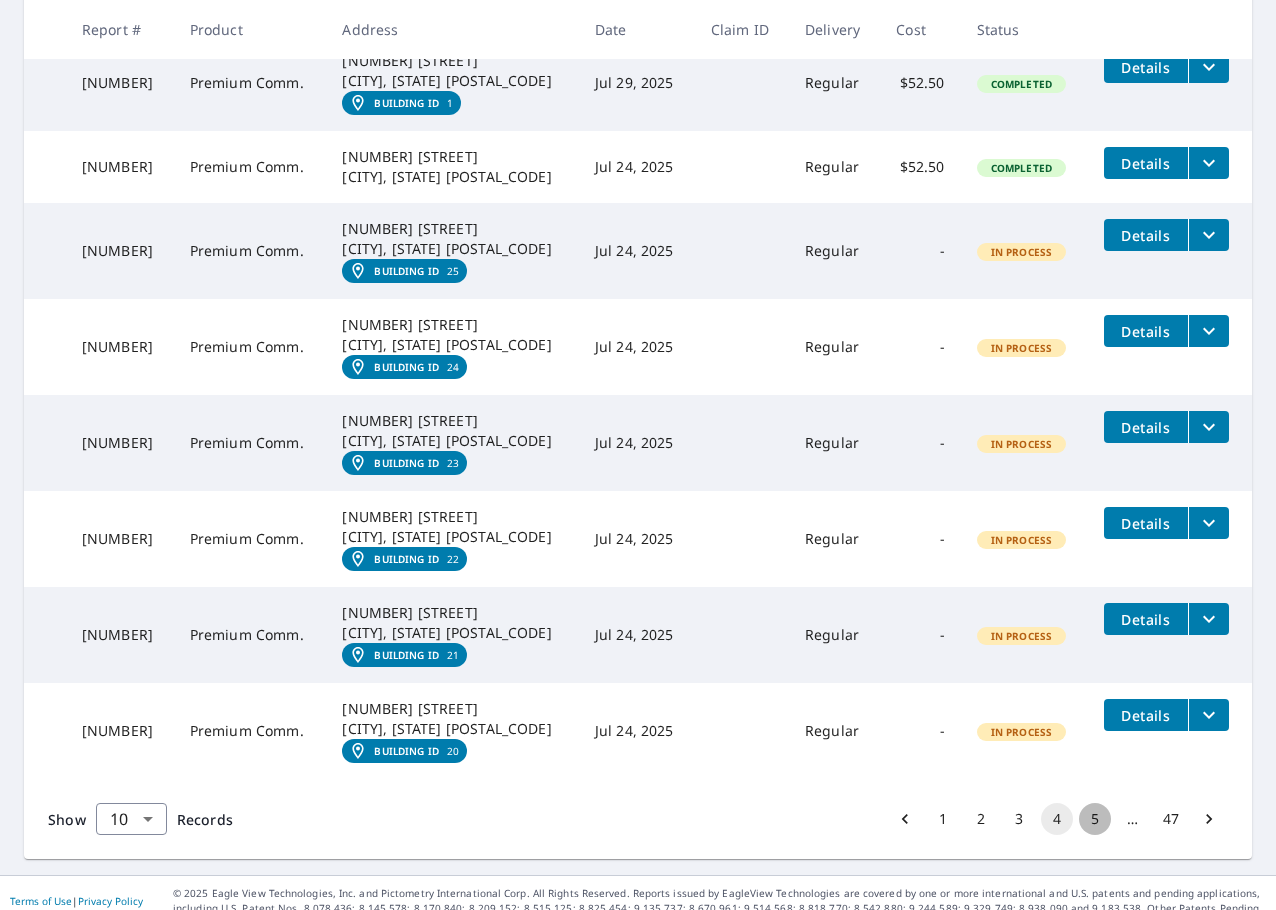 click on "5" at bounding box center [1095, 819] 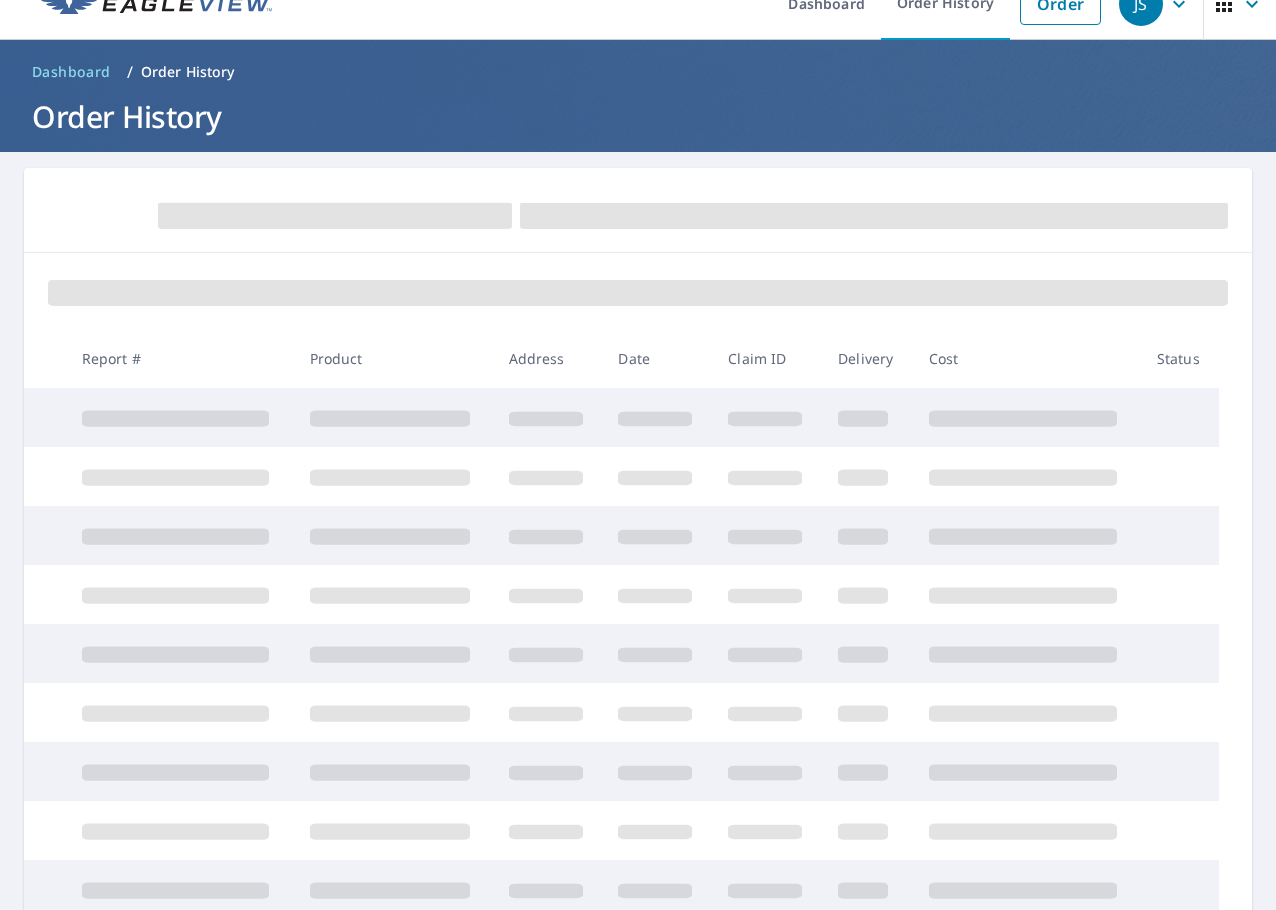 scroll, scrollTop: 0, scrollLeft: 0, axis: both 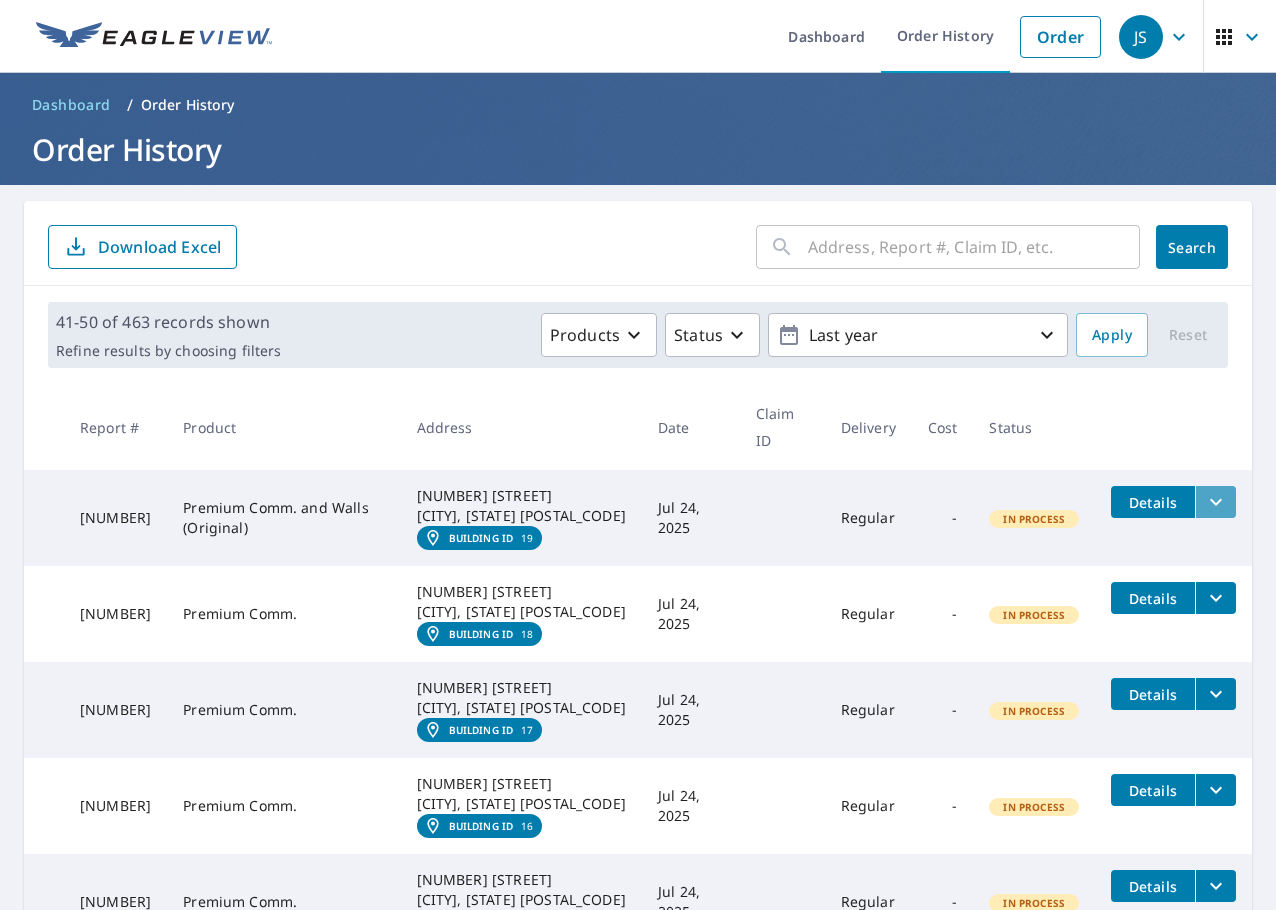 click 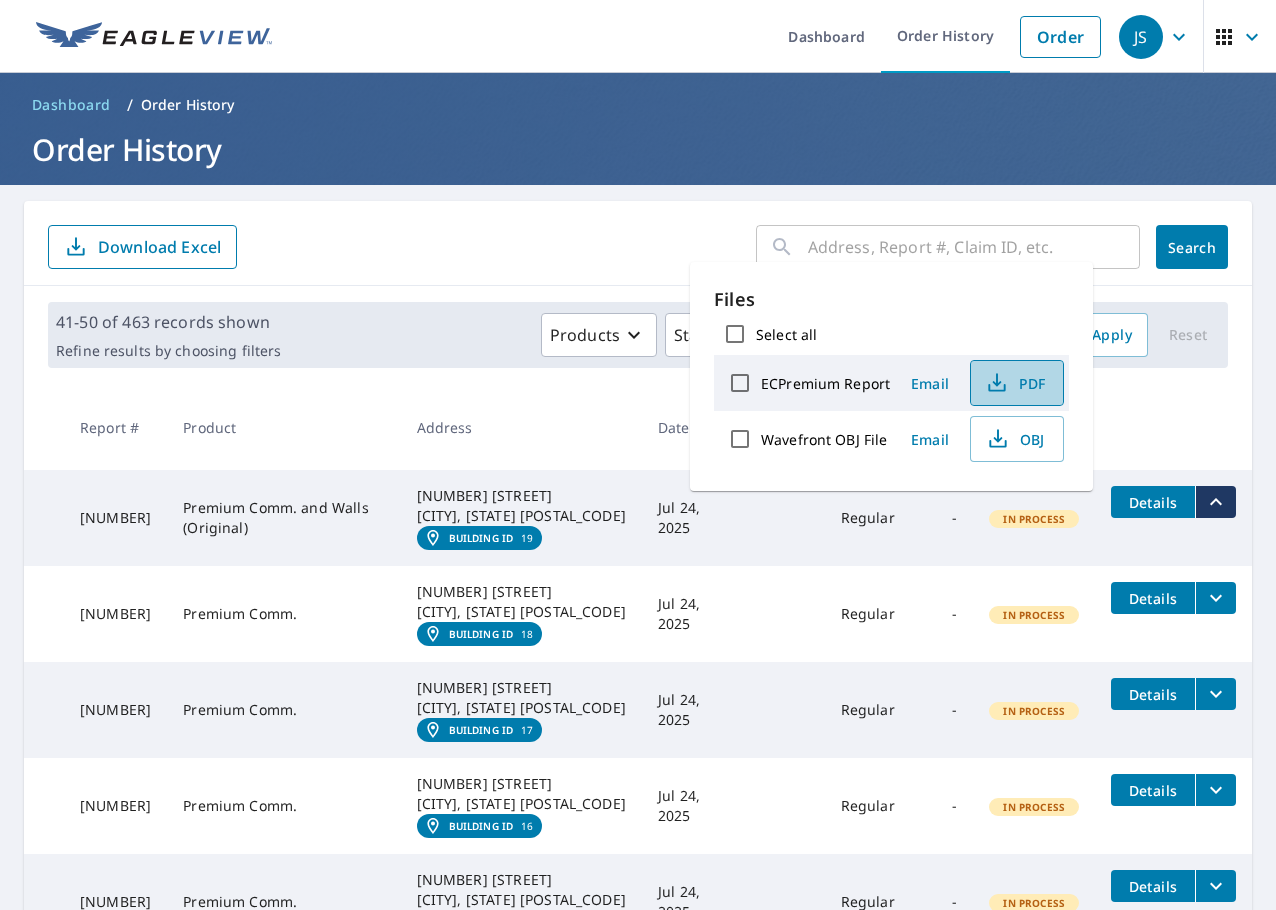 click 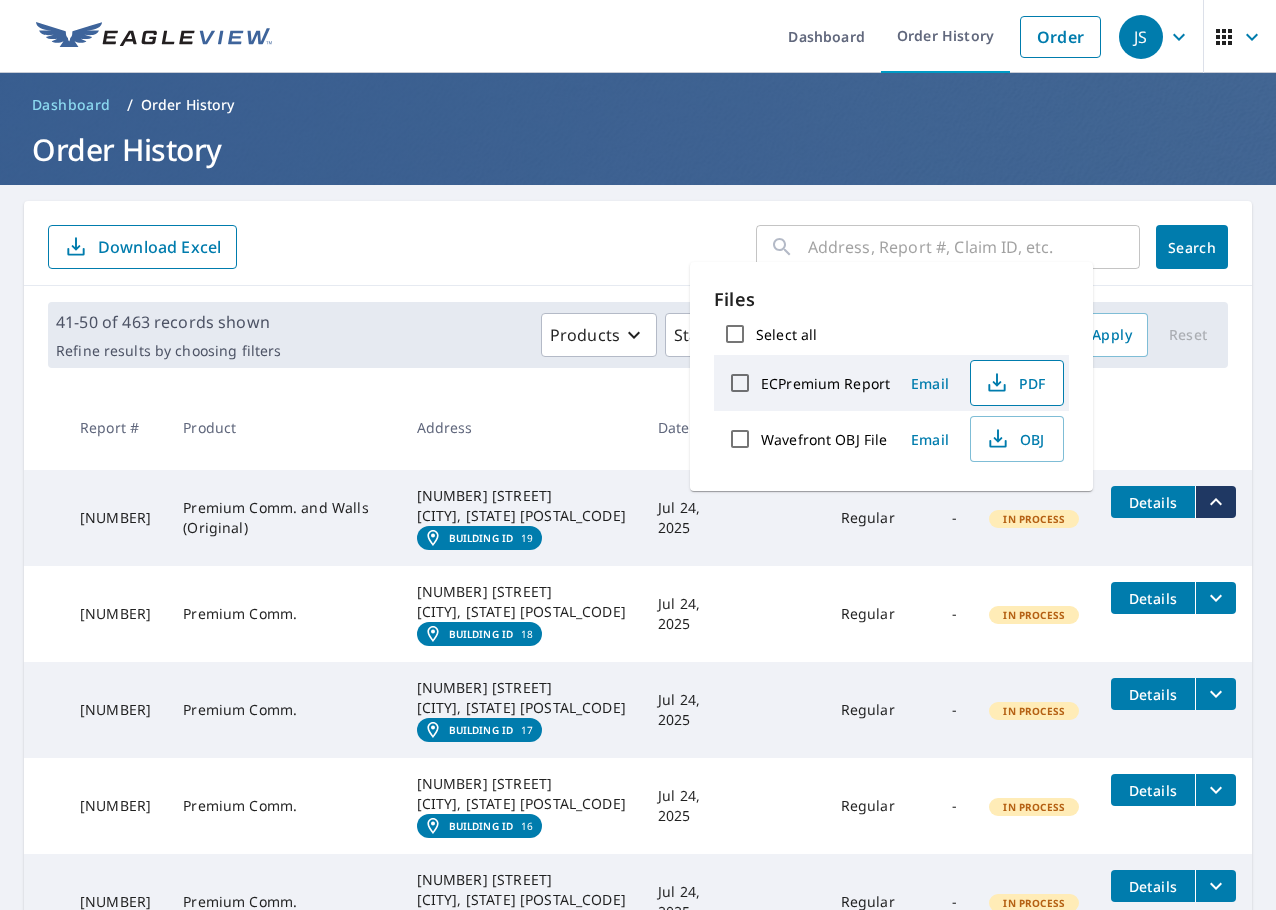 click 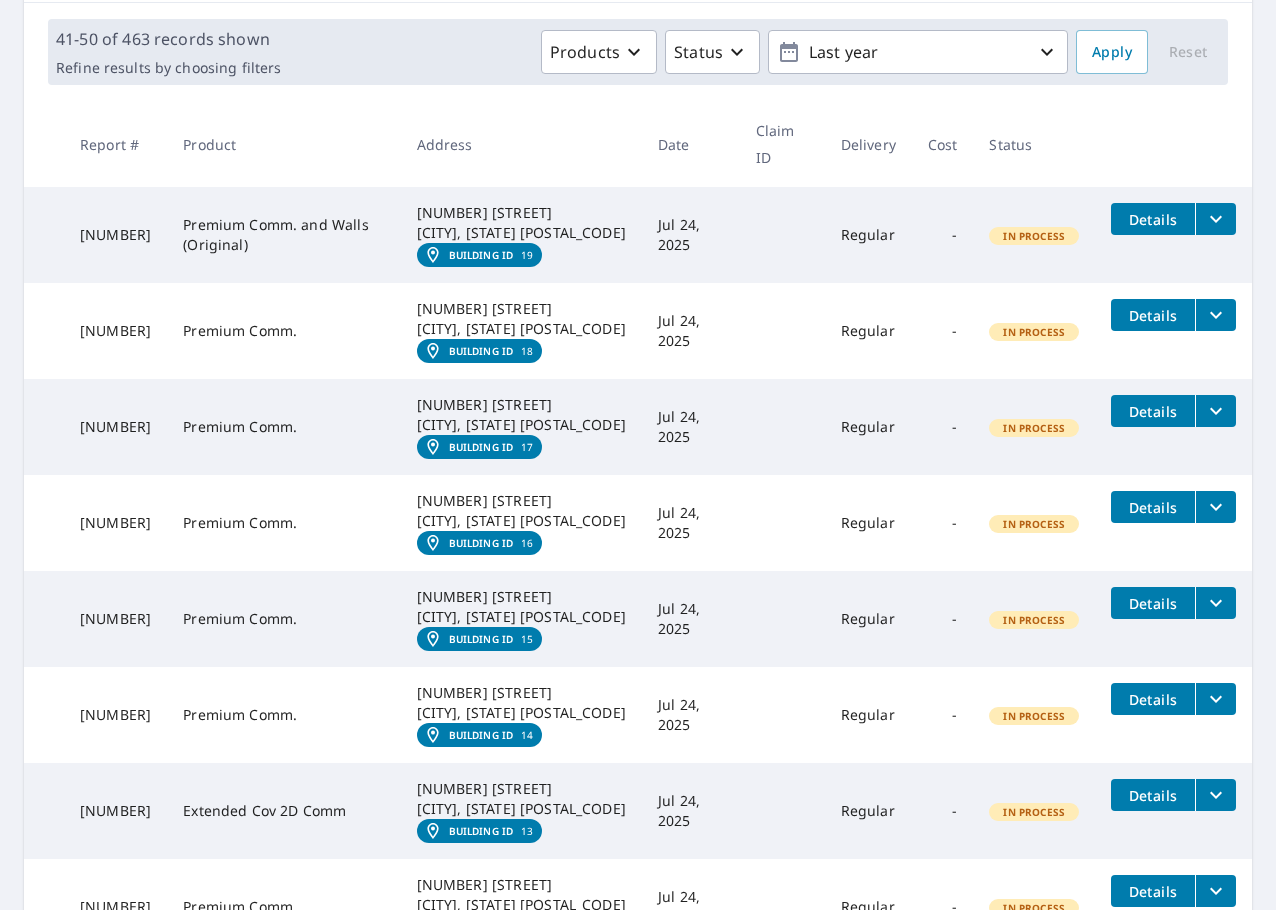 scroll, scrollTop: 300, scrollLeft: 0, axis: vertical 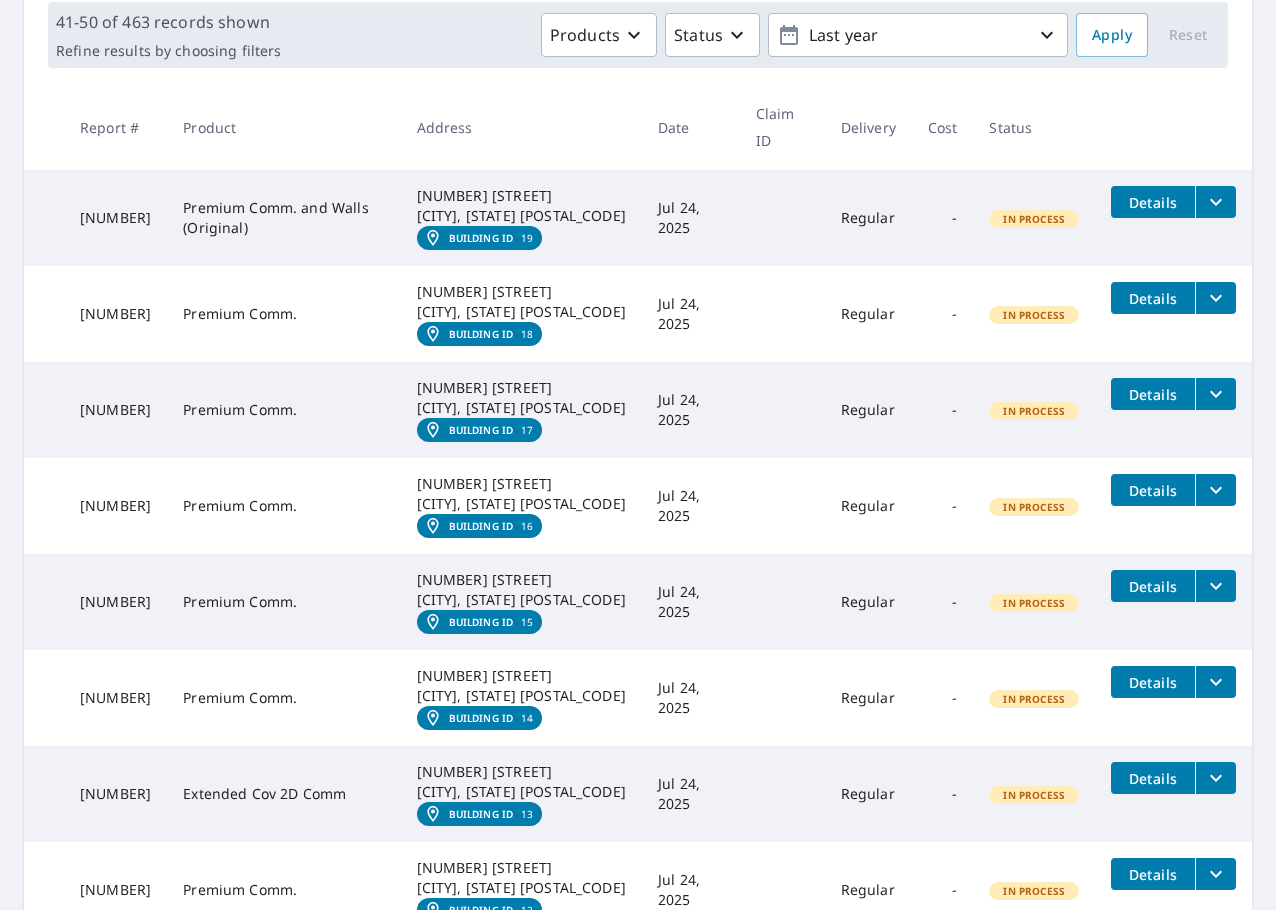 click 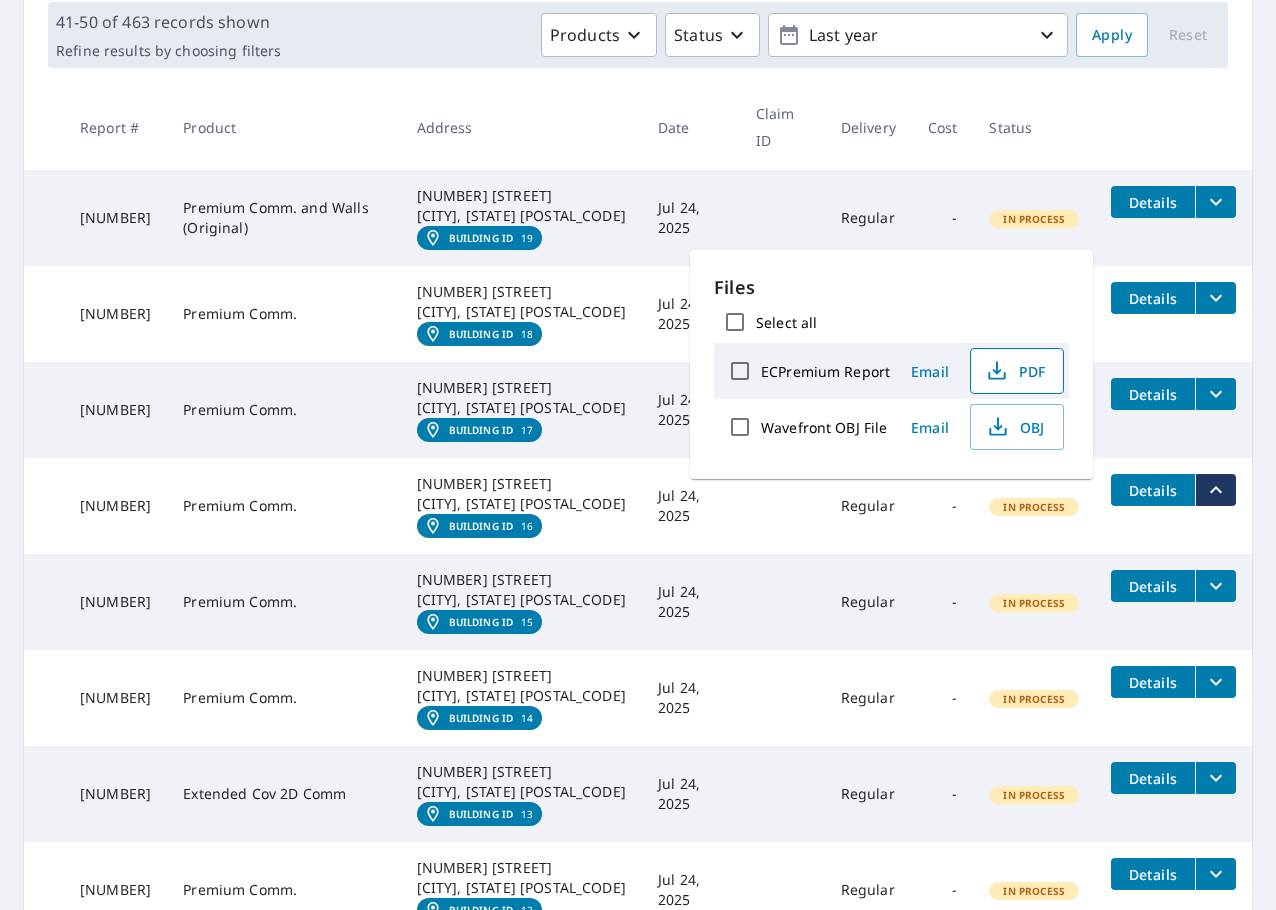 click on "PDF" at bounding box center (1015, 371) 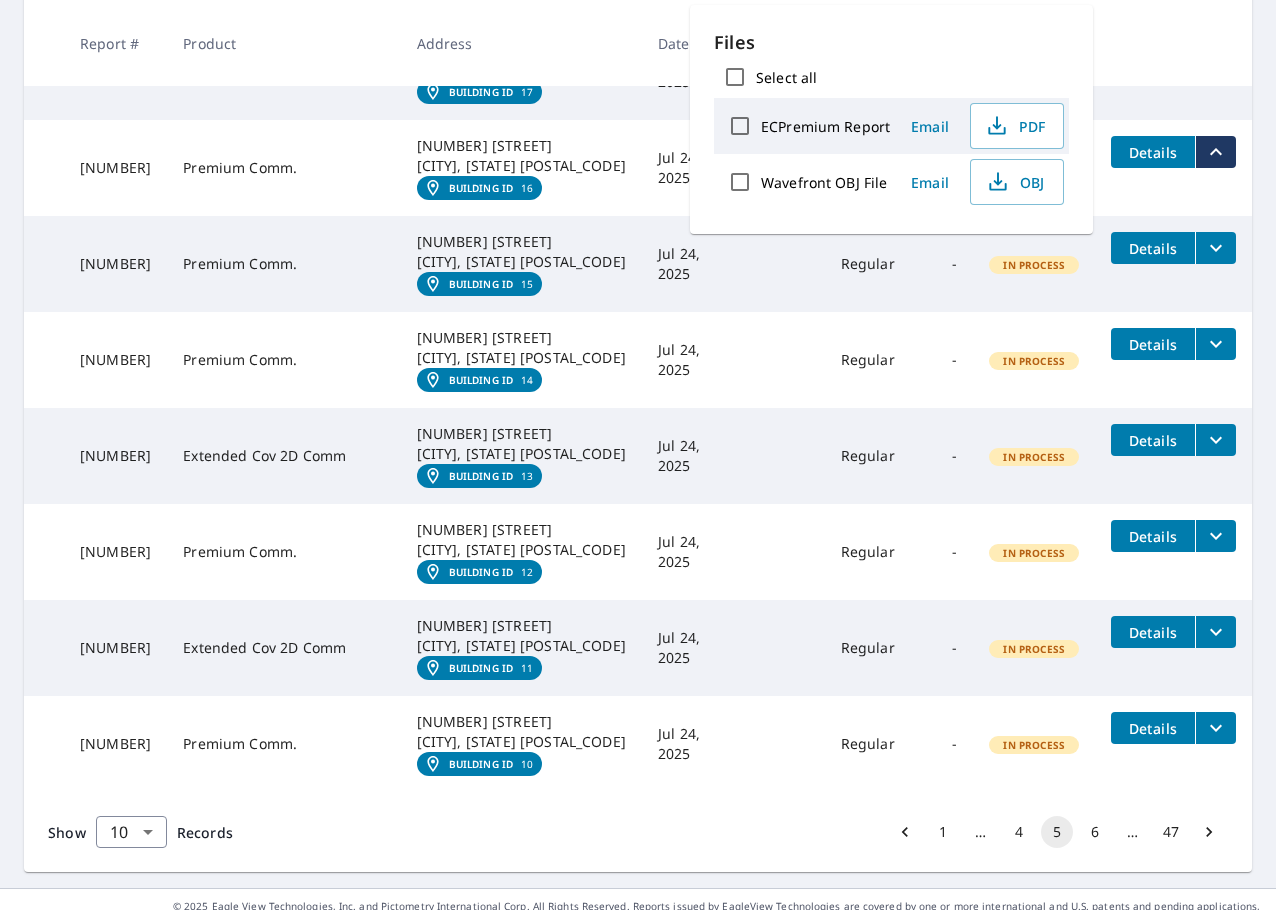 scroll, scrollTop: 640, scrollLeft: 0, axis: vertical 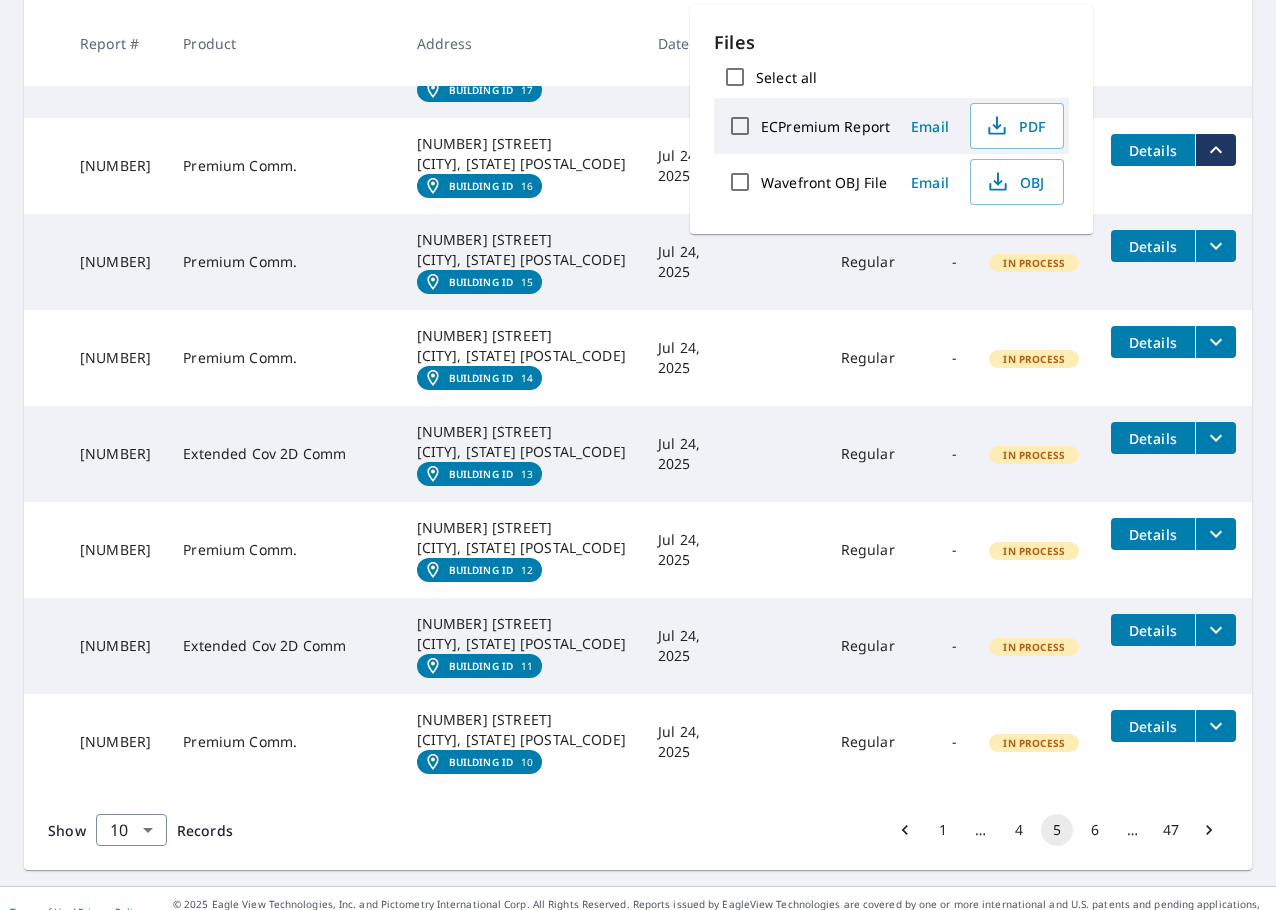 click on "5" at bounding box center (1057, 830) 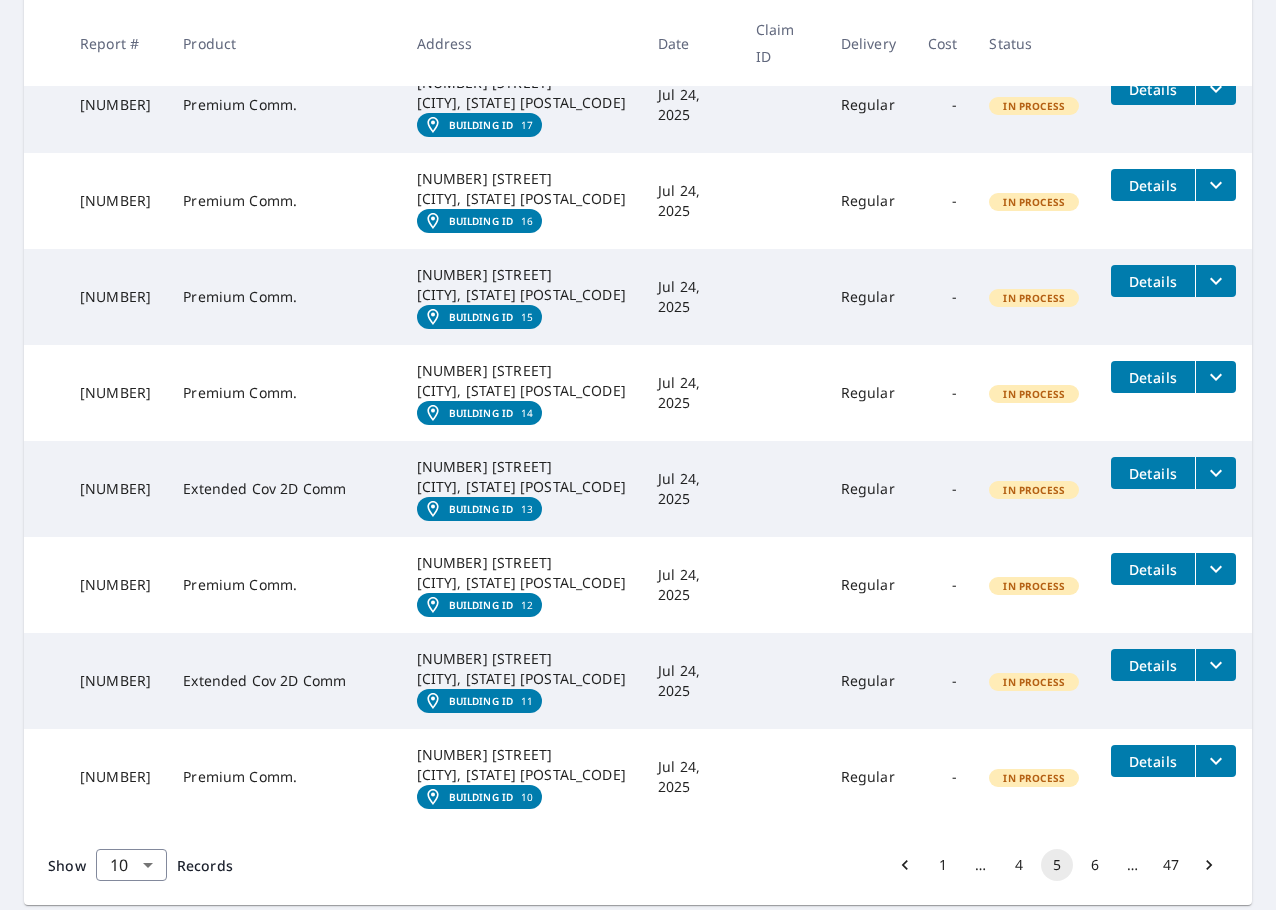 scroll, scrollTop: 640, scrollLeft: 0, axis: vertical 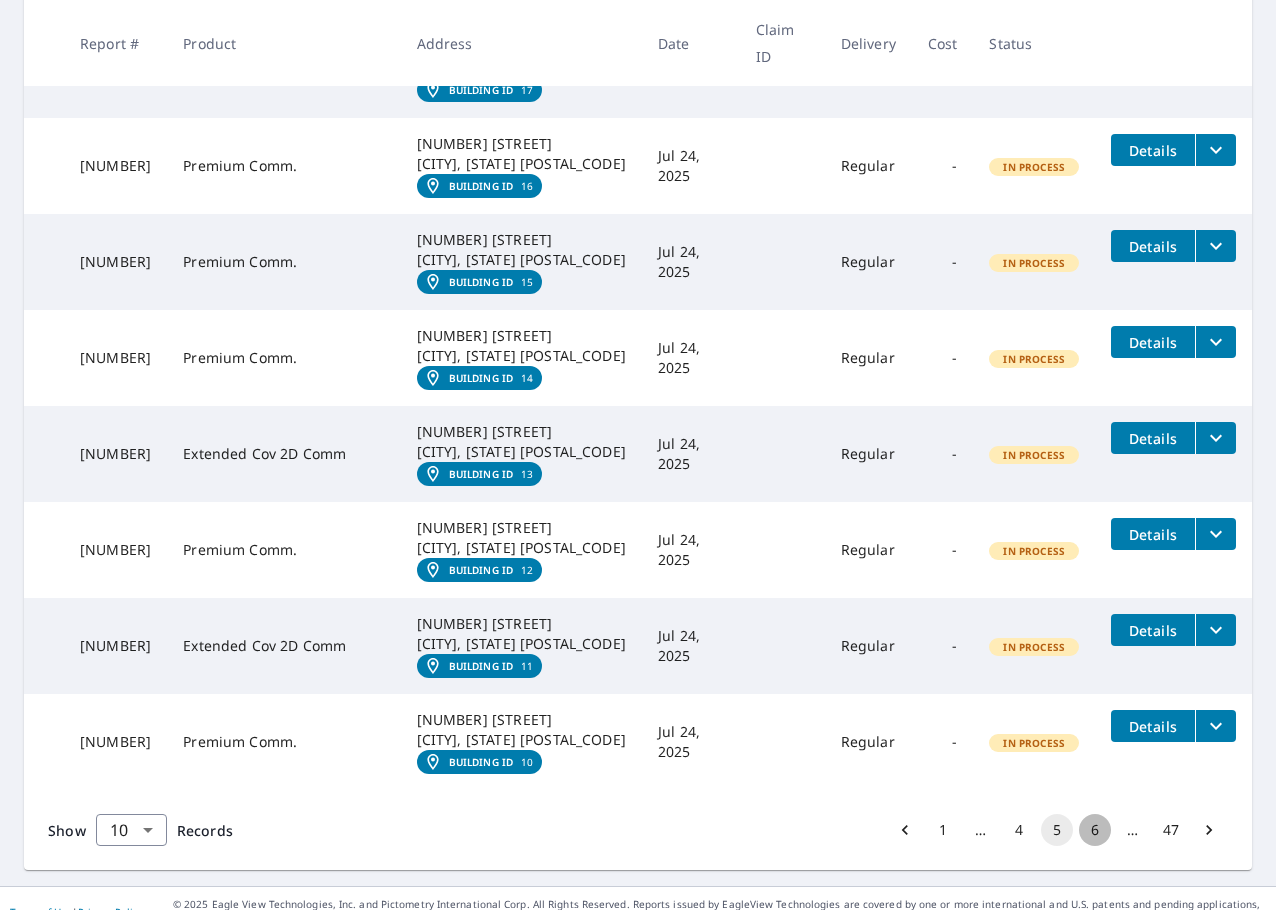 click on "6" at bounding box center (1095, 830) 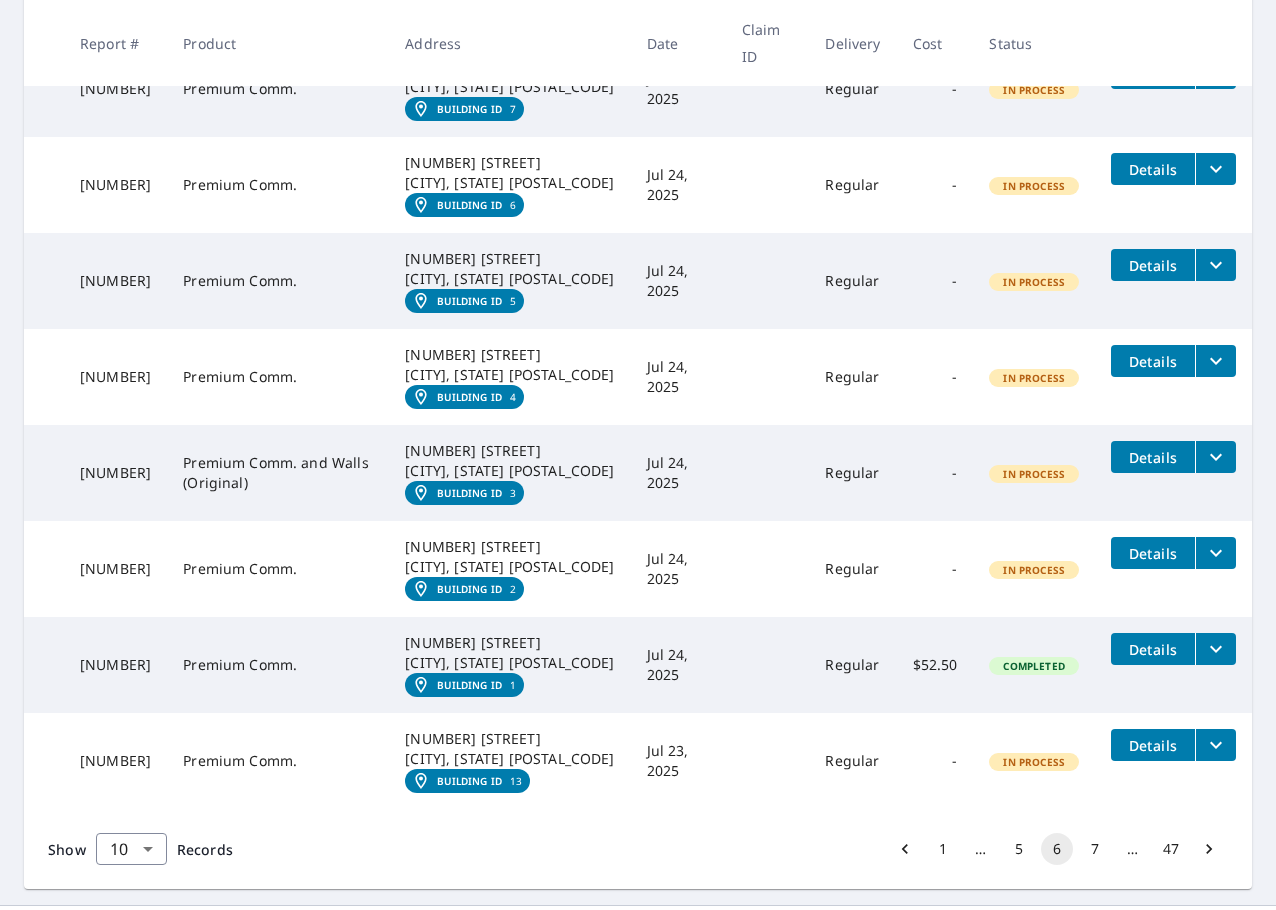 scroll, scrollTop: 667, scrollLeft: 0, axis: vertical 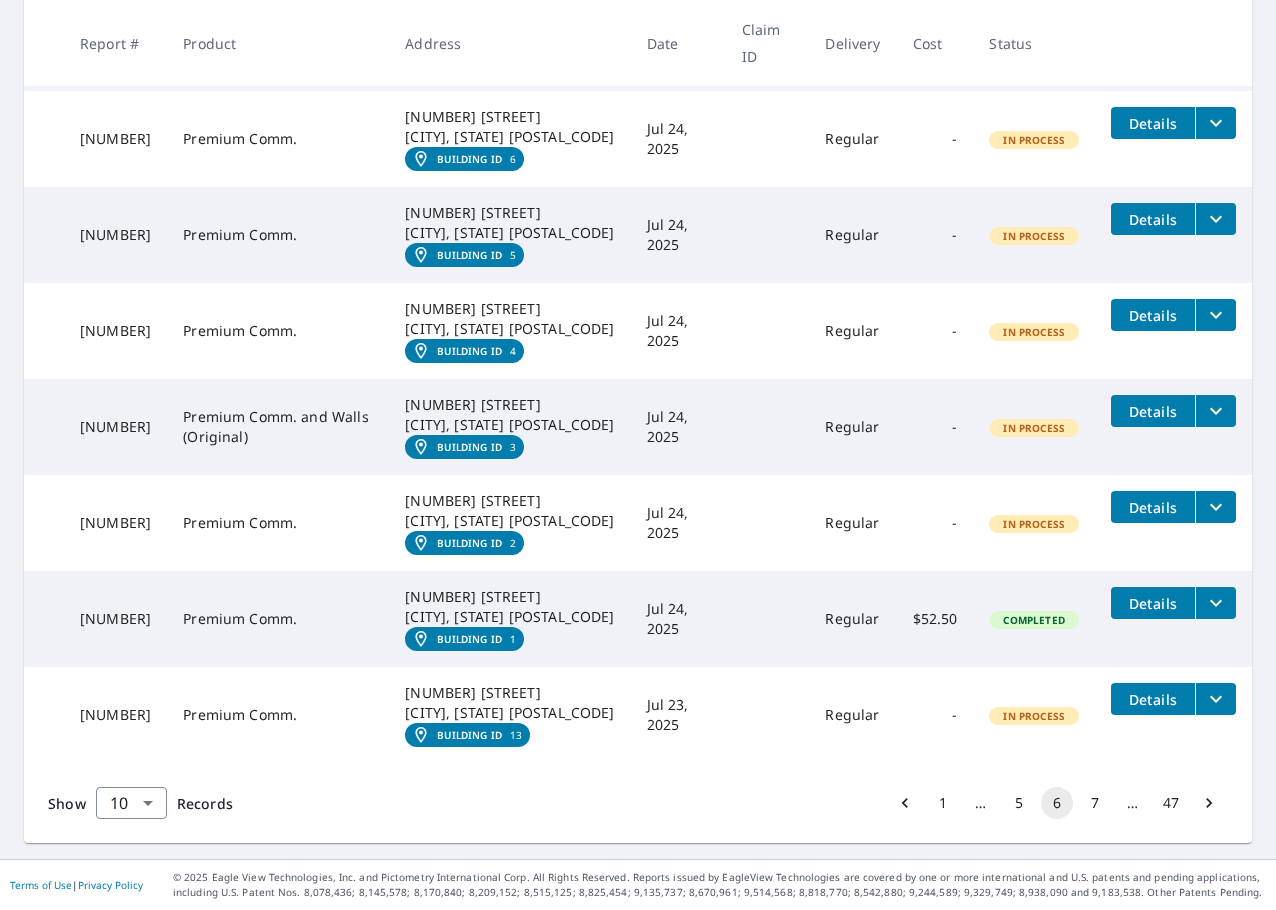 click on "6" at bounding box center [1057, 803] 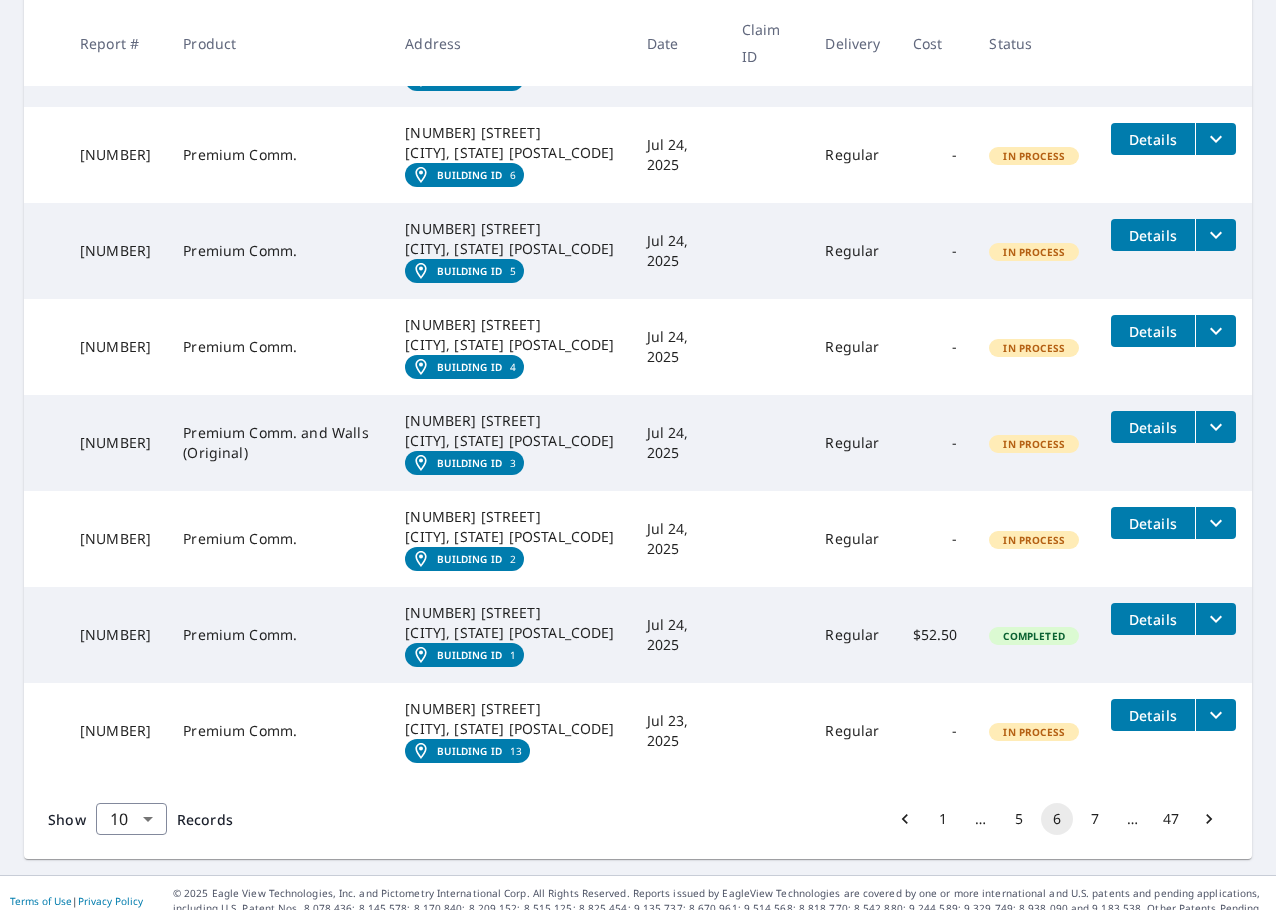 scroll, scrollTop: 667, scrollLeft: 0, axis: vertical 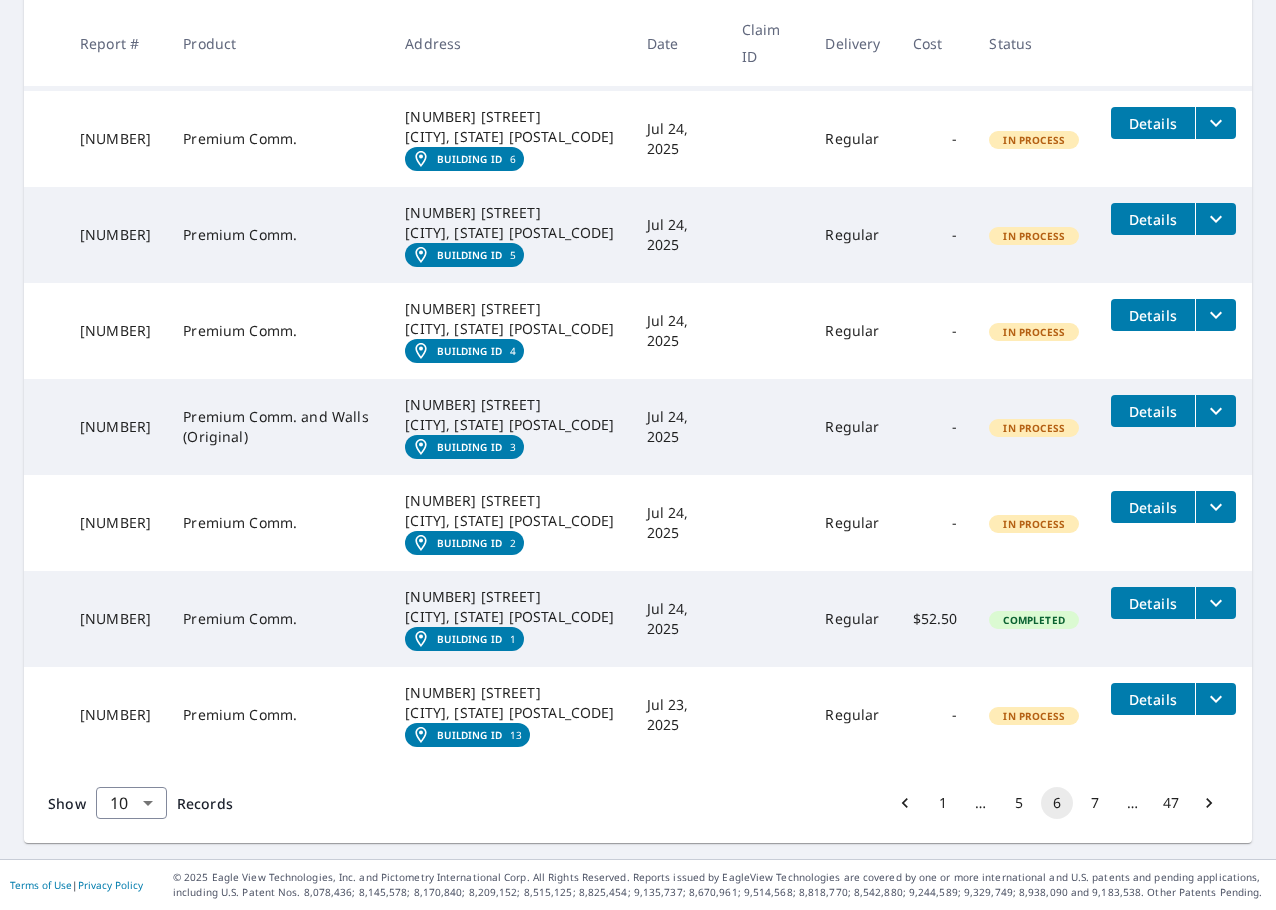 click on "7" at bounding box center [1095, 803] 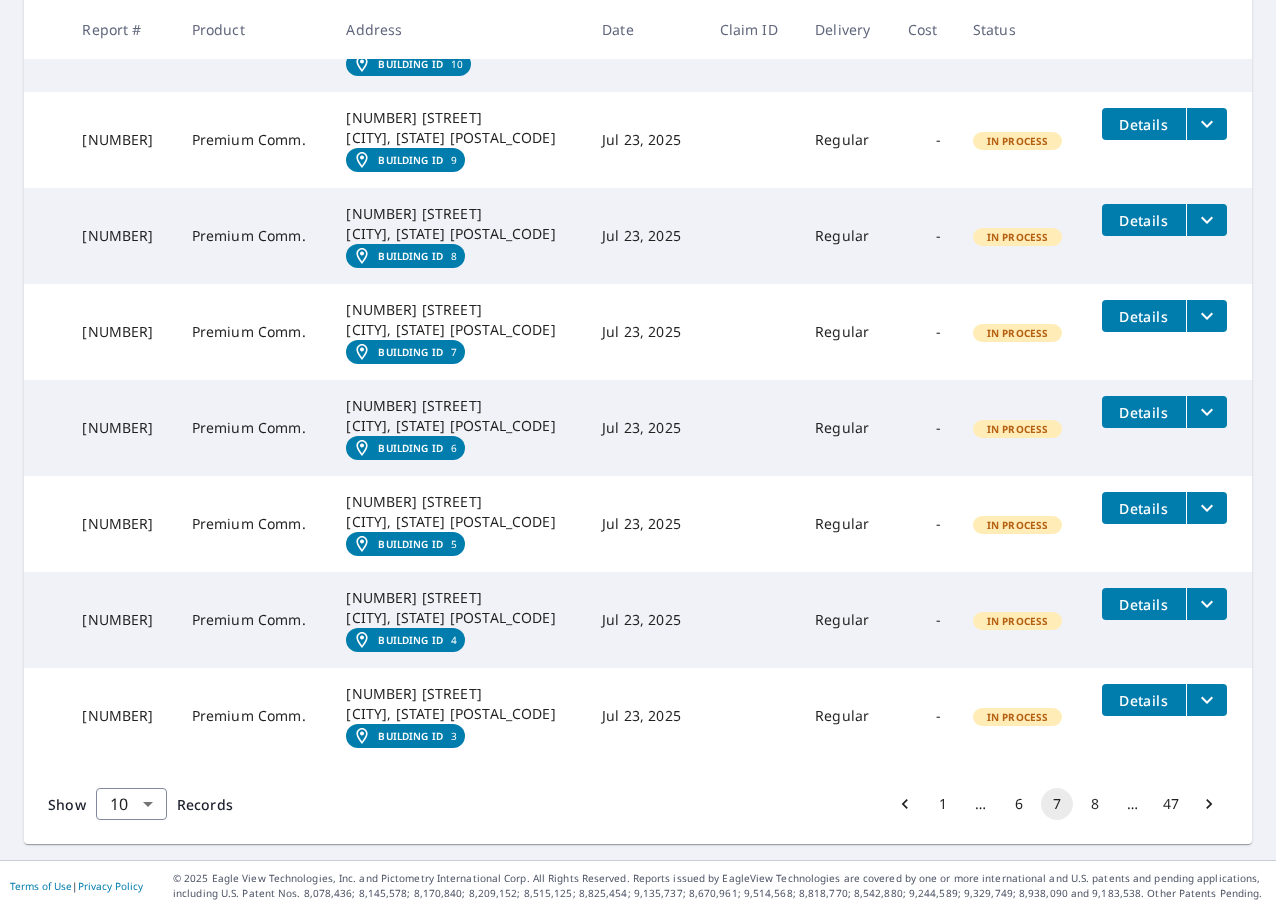 scroll, scrollTop: 640, scrollLeft: 0, axis: vertical 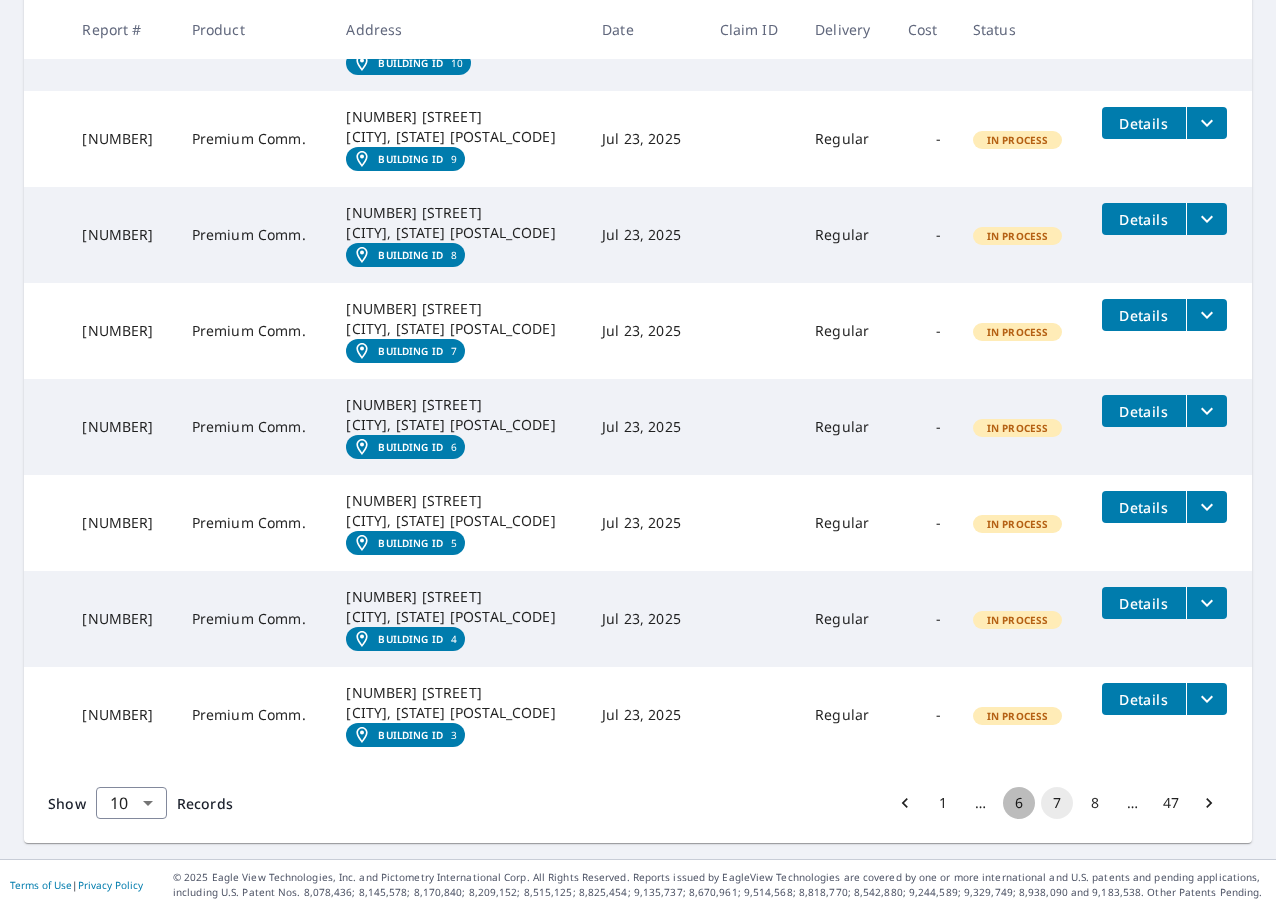 click on "6" at bounding box center [1019, 803] 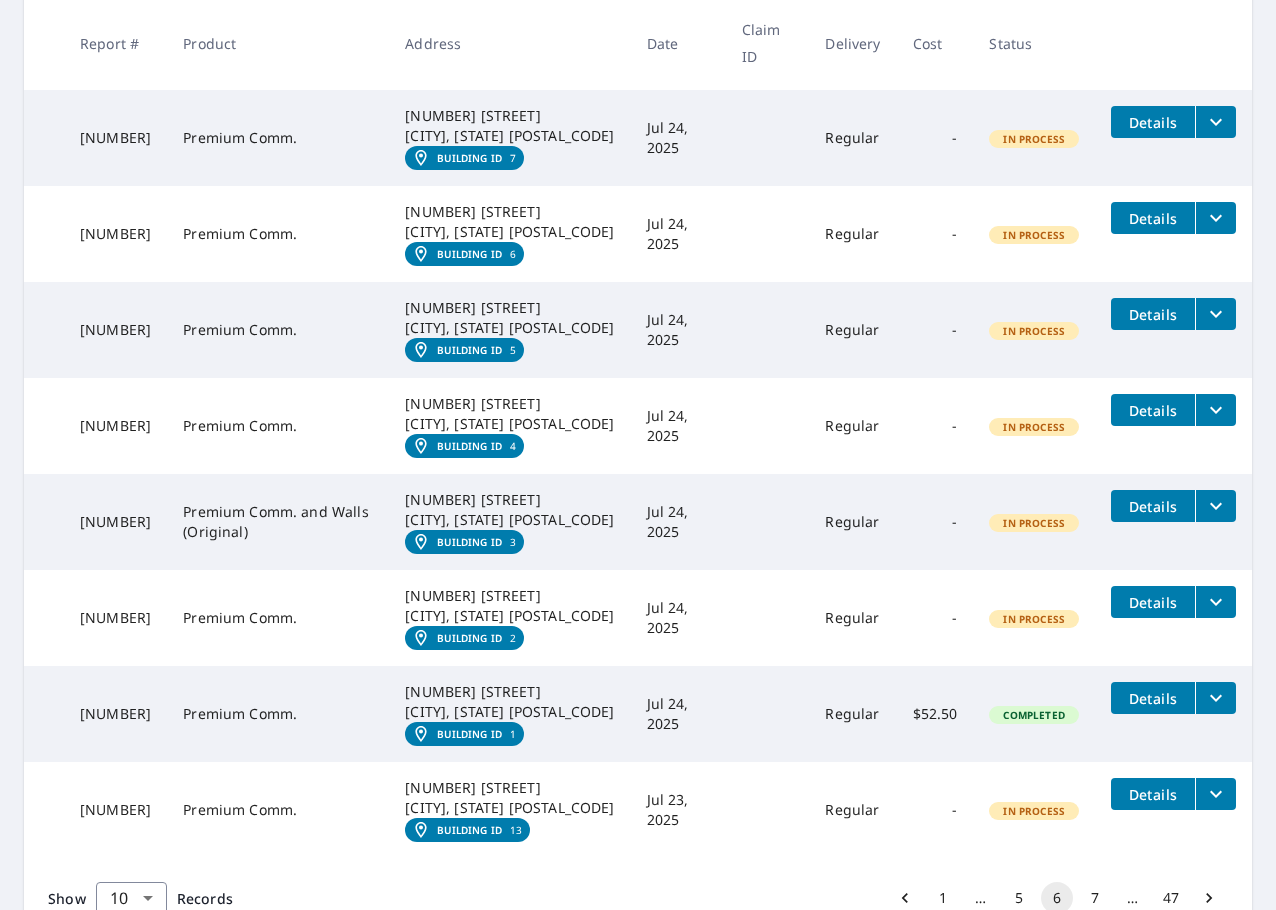 scroll, scrollTop: 667, scrollLeft: 0, axis: vertical 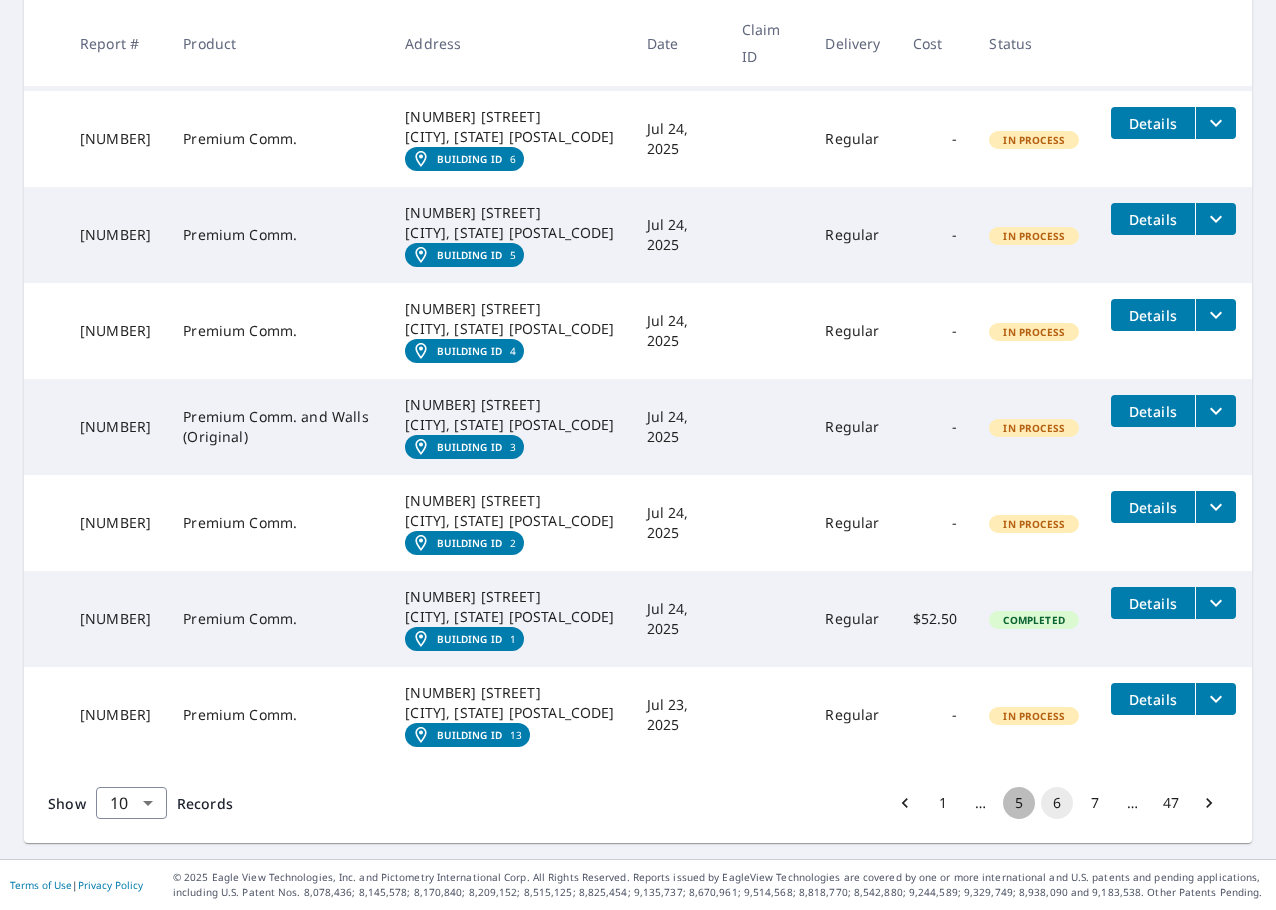 click on "5" at bounding box center [1019, 803] 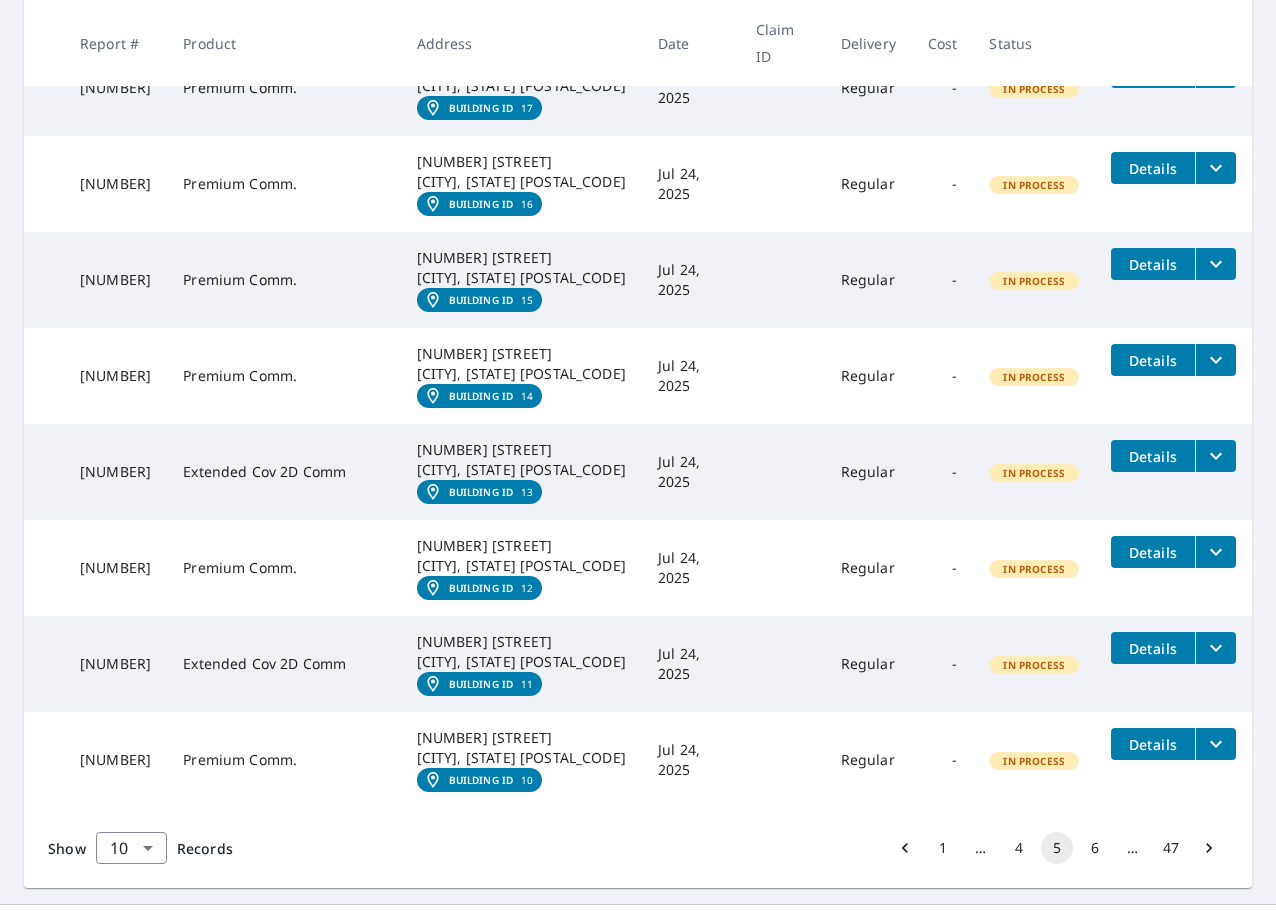 scroll, scrollTop: 640, scrollLeft: 0, axis: vertical 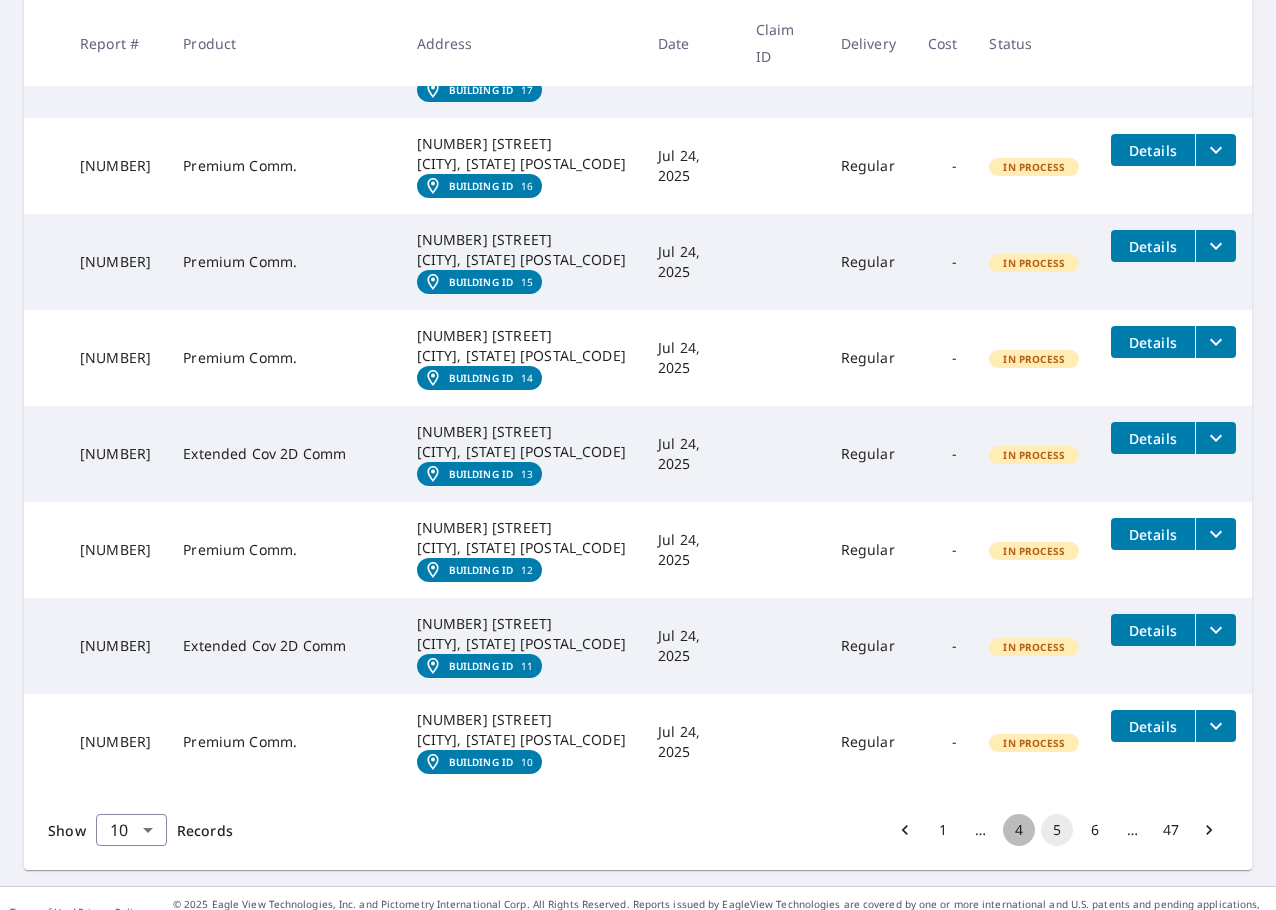 click on "4" at bounding box center (1019, 830) 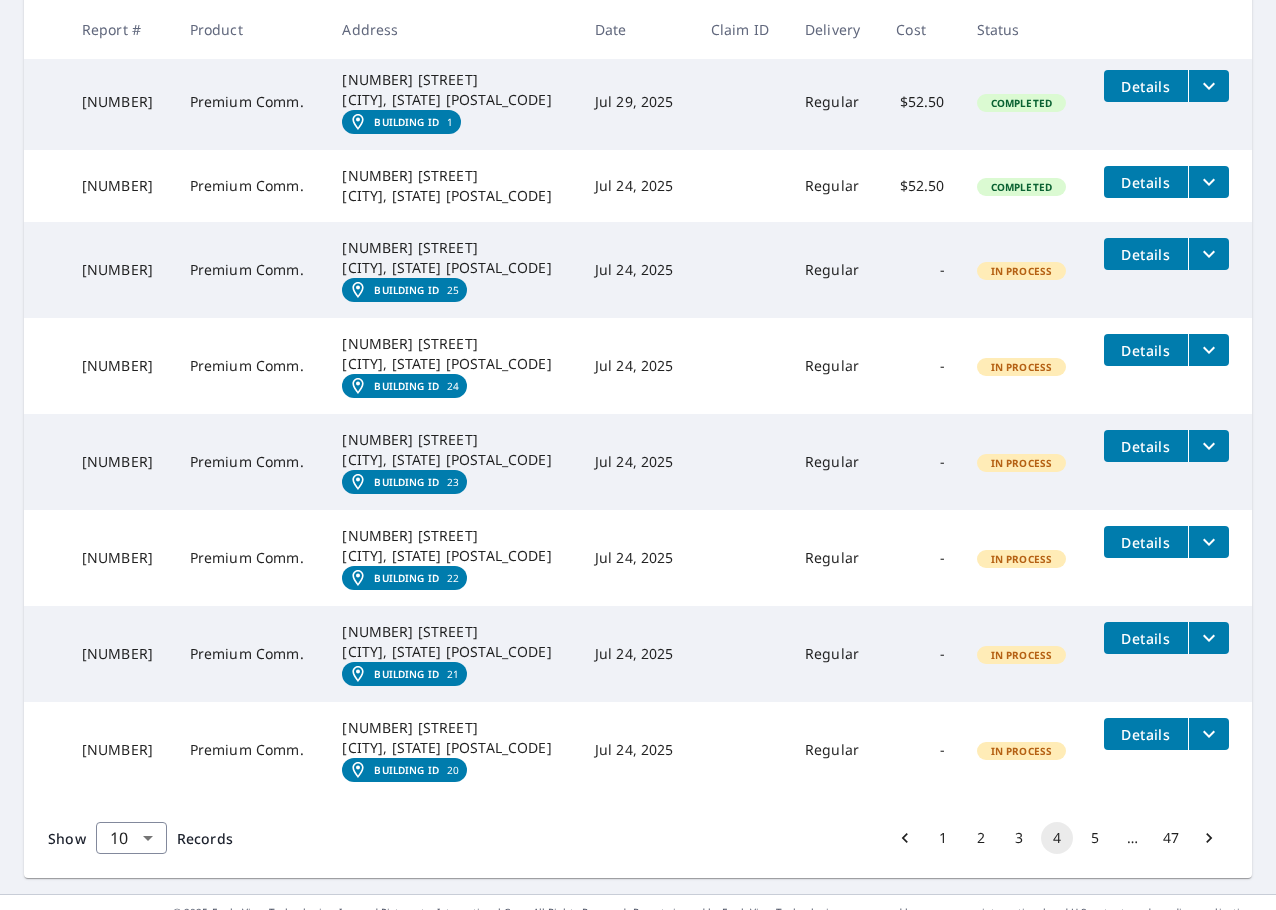 scroll, scrollTop: 600, scrollLeft: 0, axis: vertical 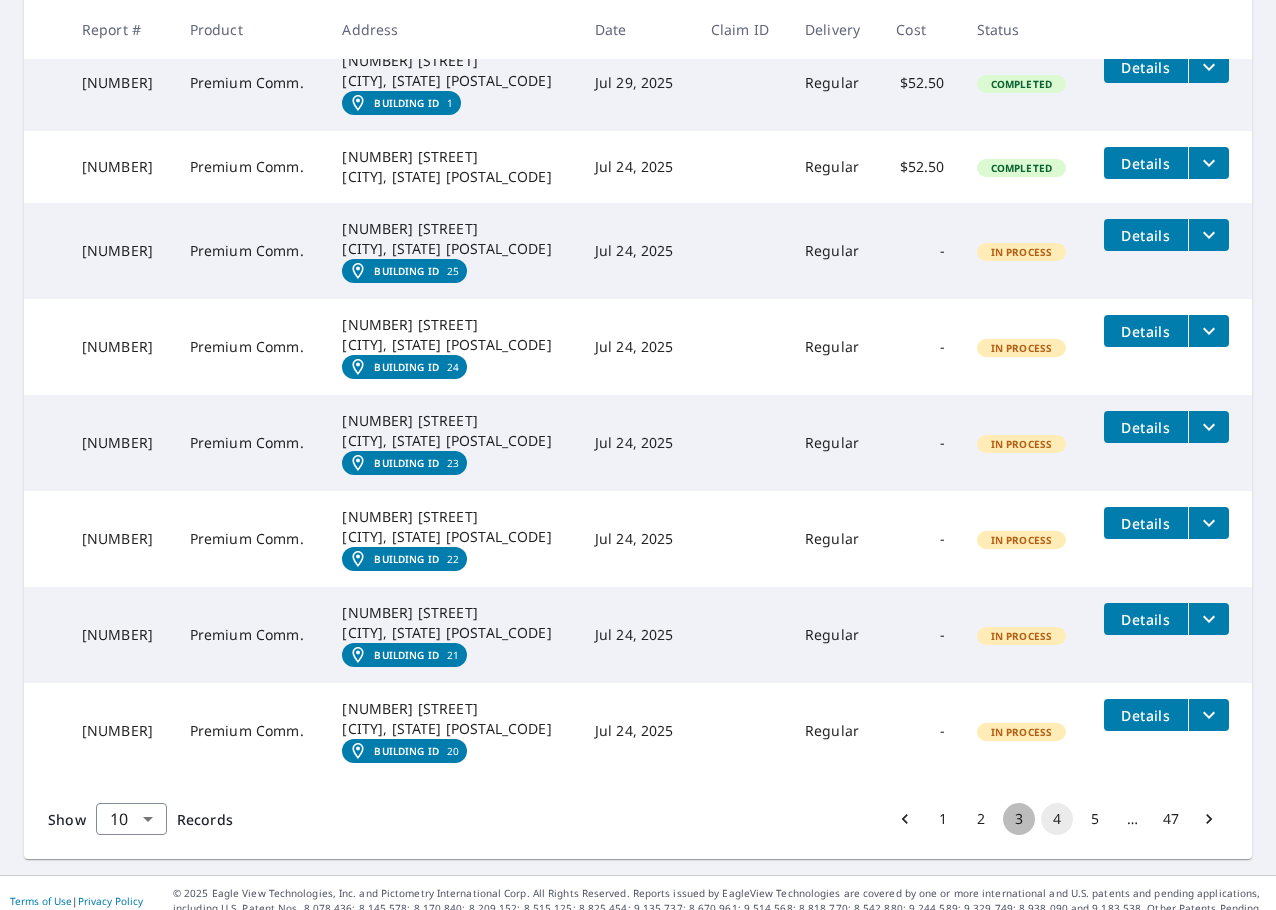 click on "3" at bounding box center [1019, 819] 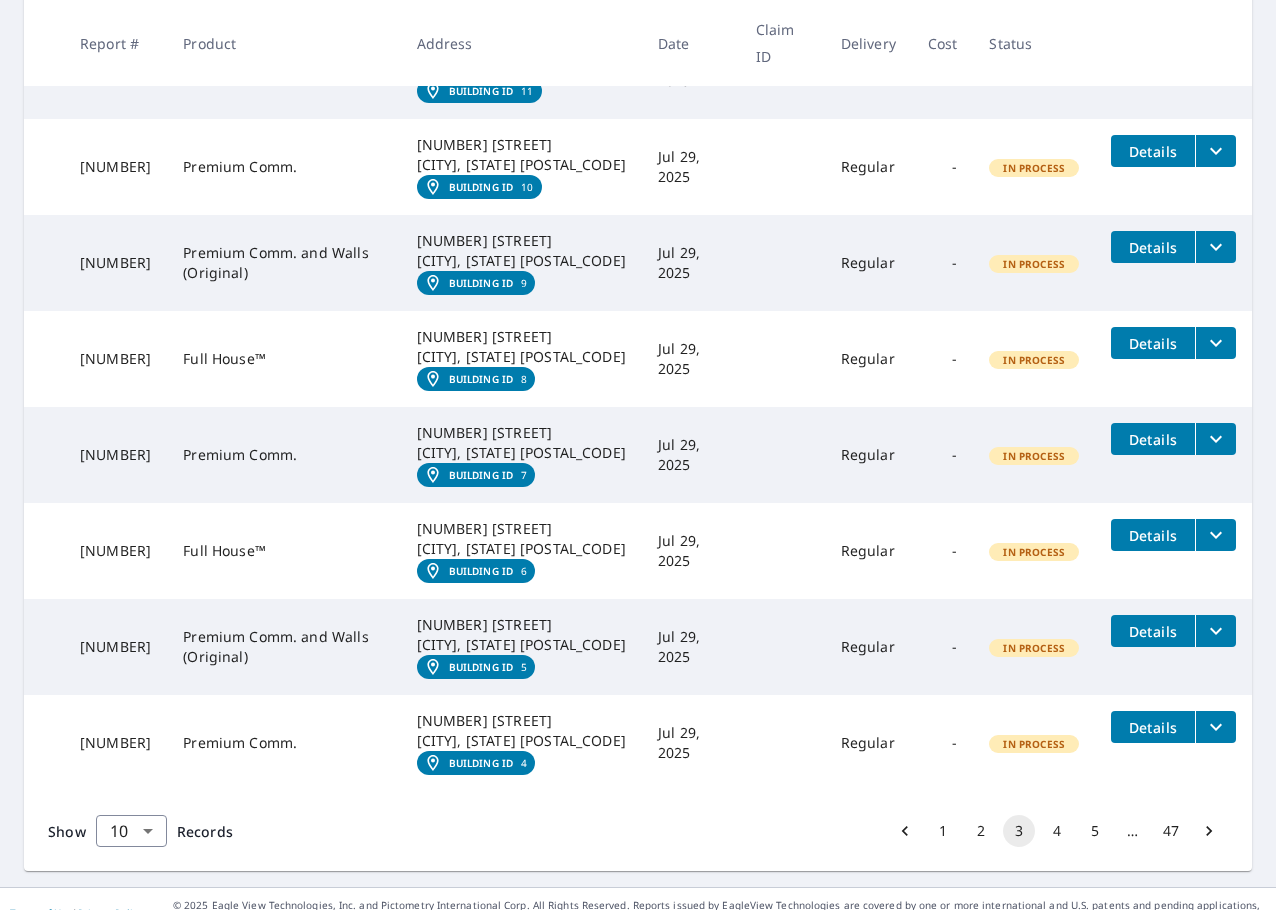 scroll, scrollTop: 667, scrollLeft: 0, axis: vertical 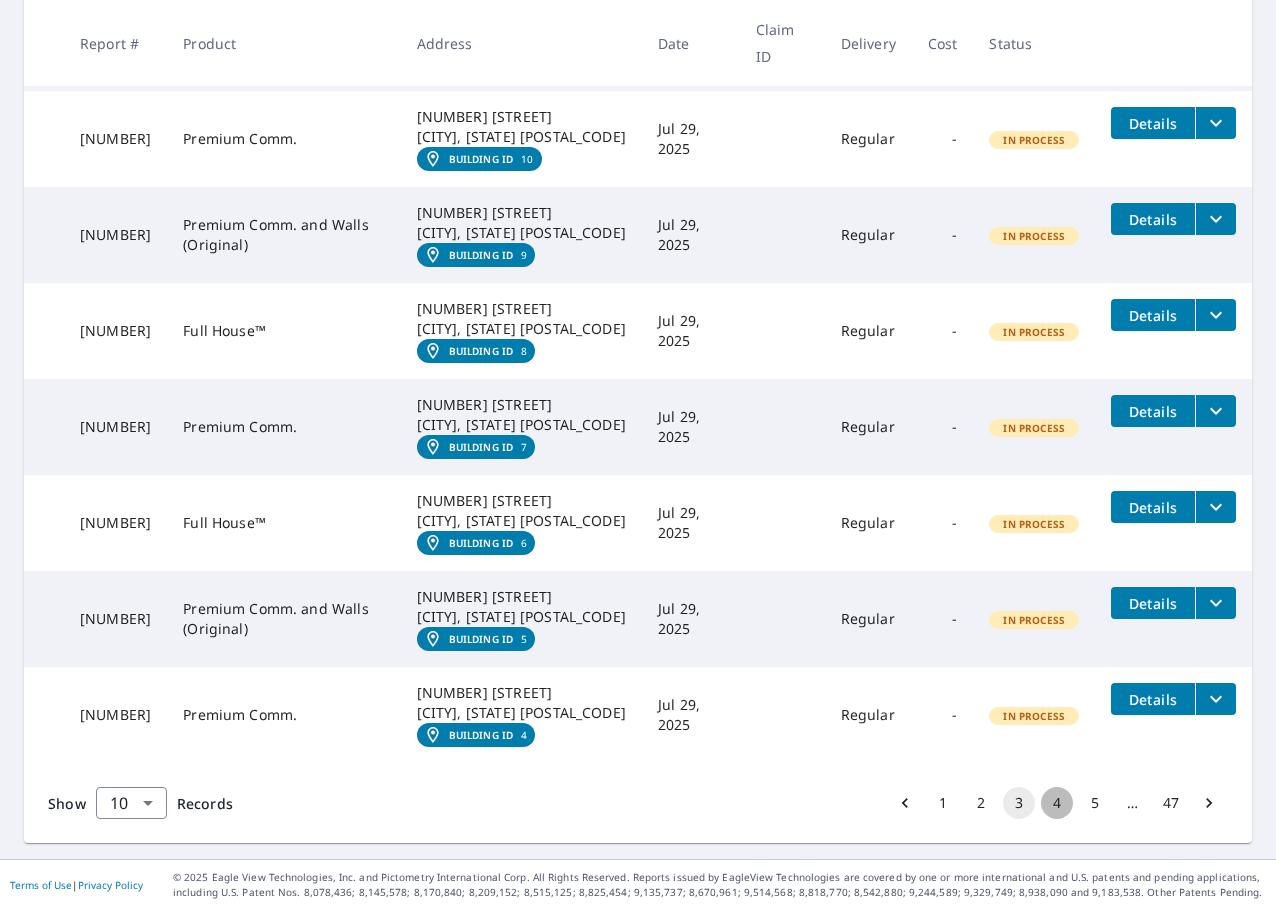 click on "4" at bounding box center [1057, 803] 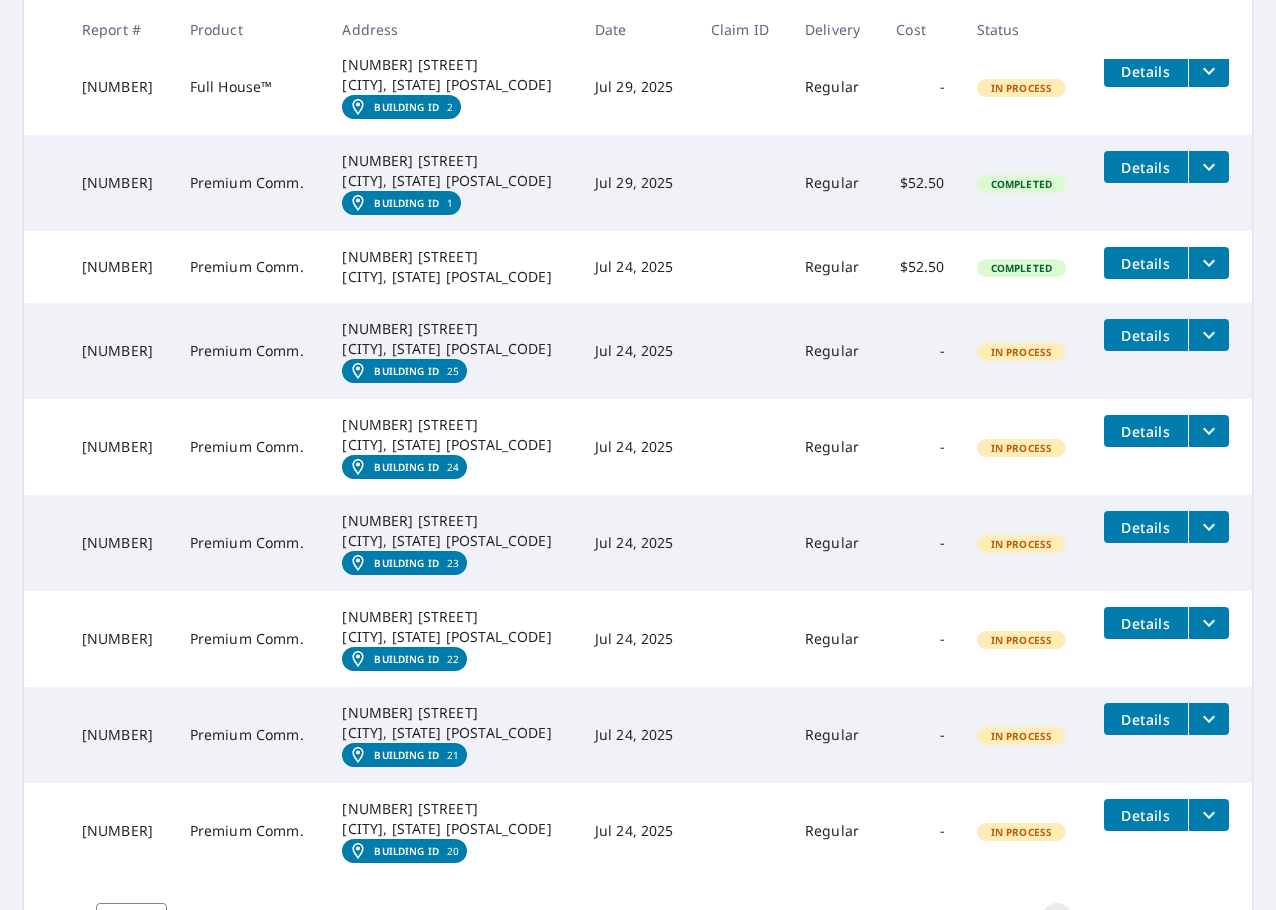 scroll, scrollTop: 600, scrollLeft: 0, axis: vertical 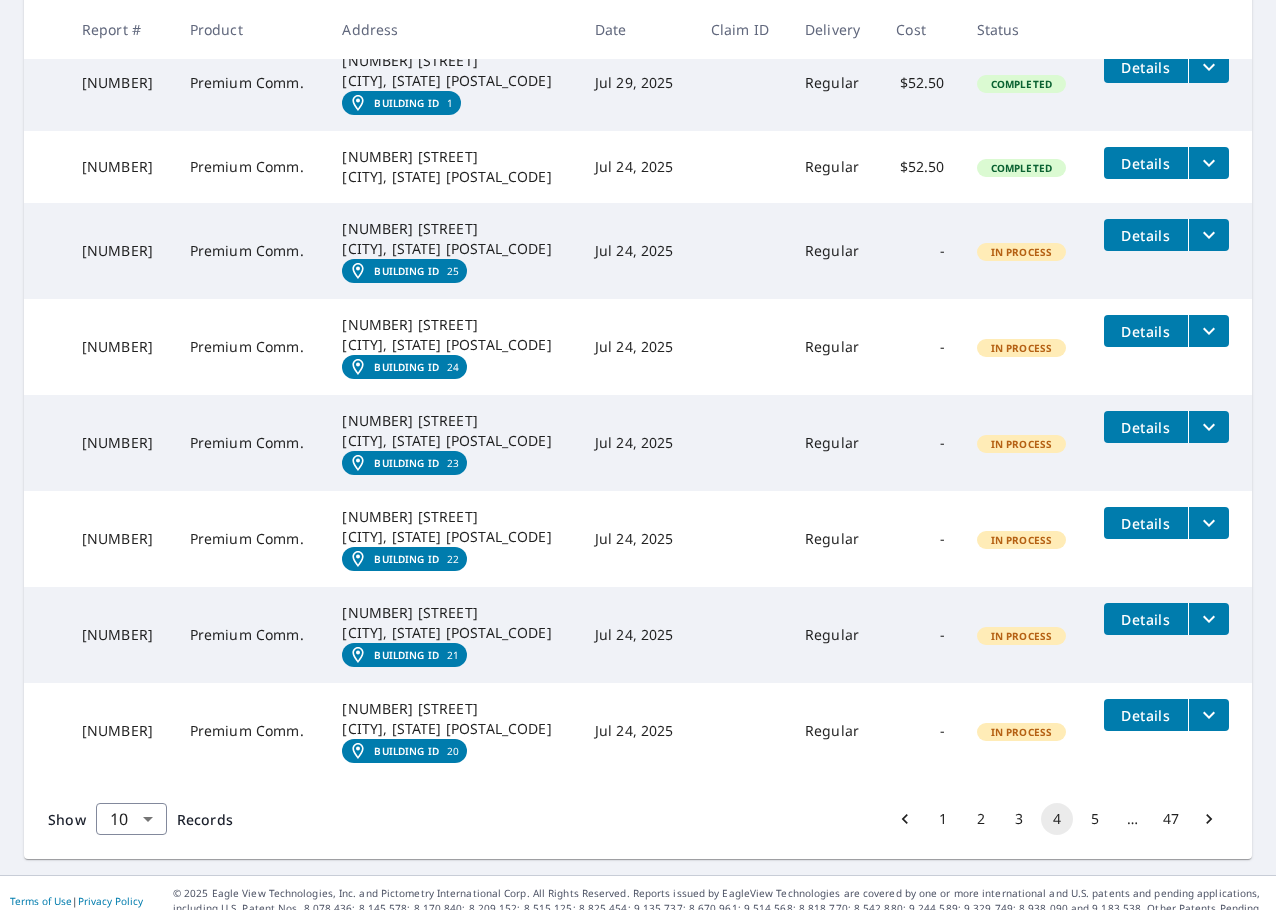 click on "5" at bounding box center [1095, 819] 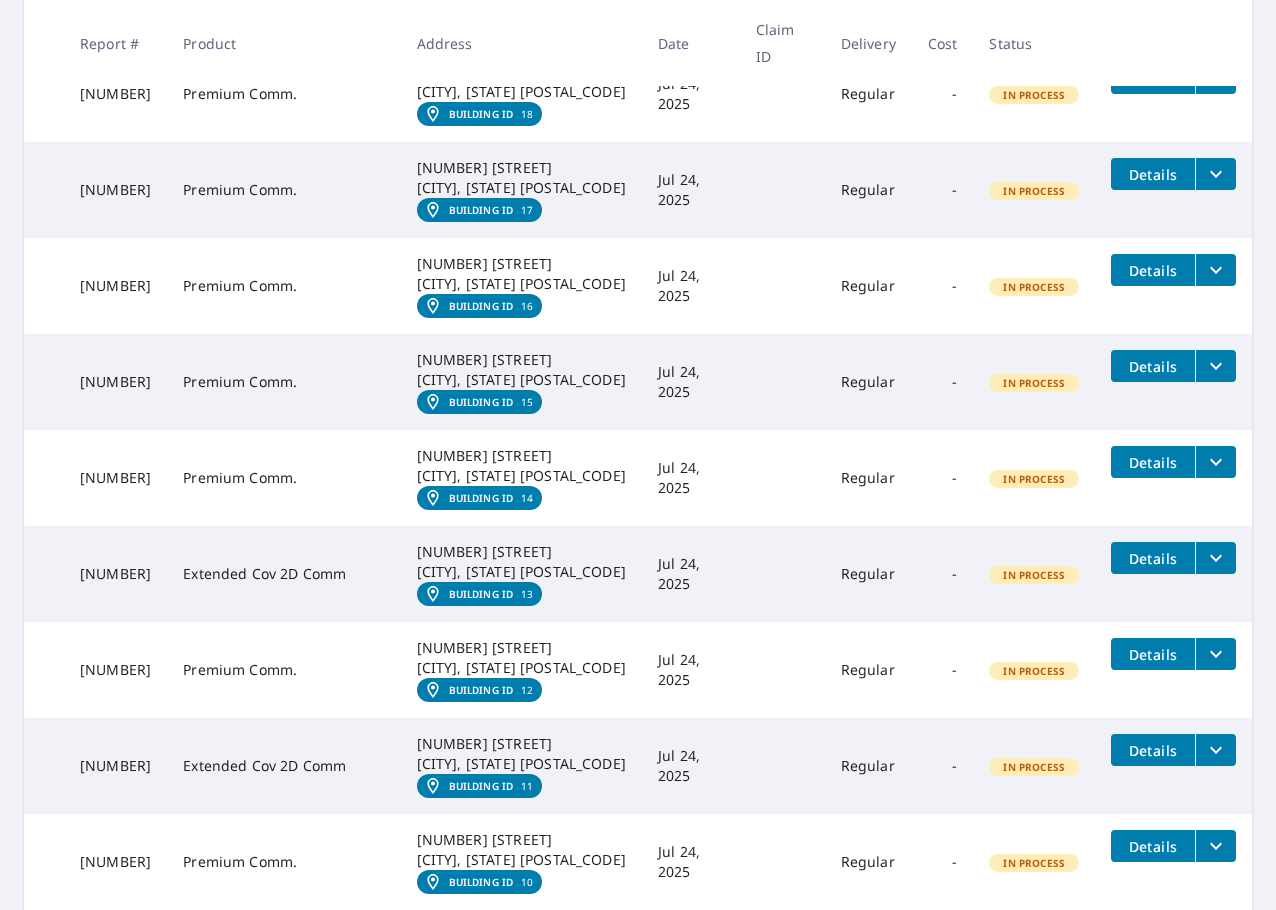 scroll, scrollTop: 640, scrollLeft: 0, axis: vertical 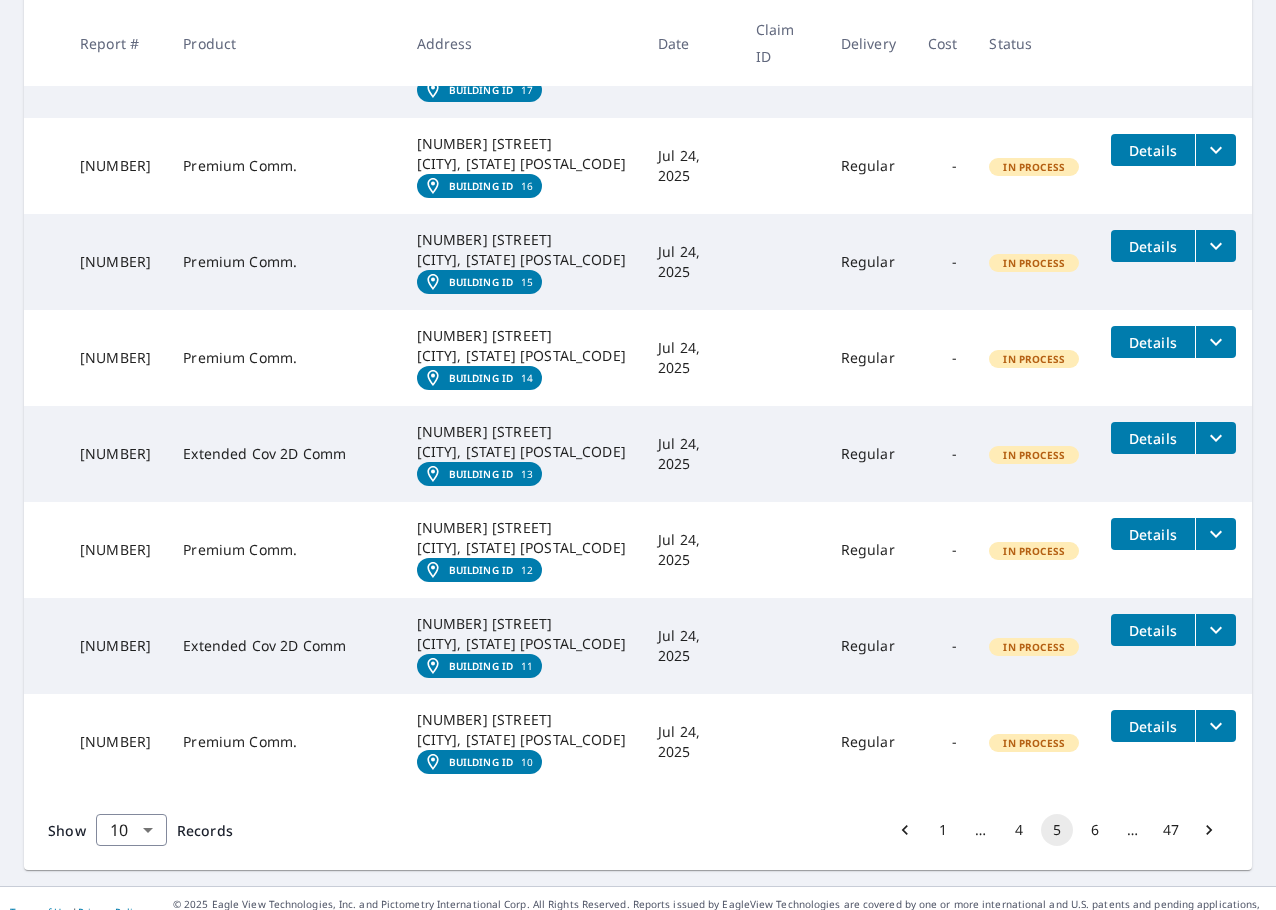 click on "4" at bounding box center [1019, 830] 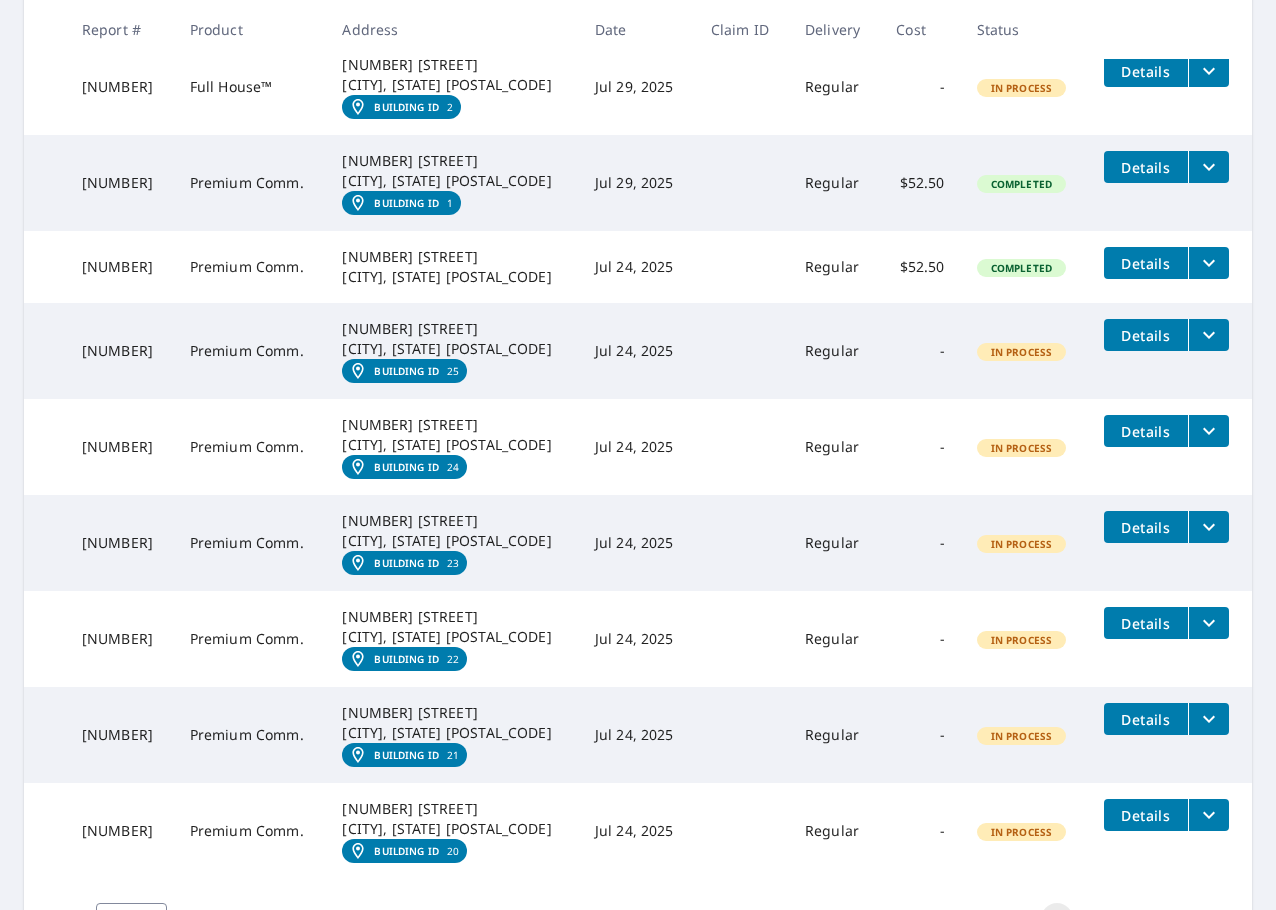 scroll, scrollTop: 600, scrollLeft: 0, axis: vertical 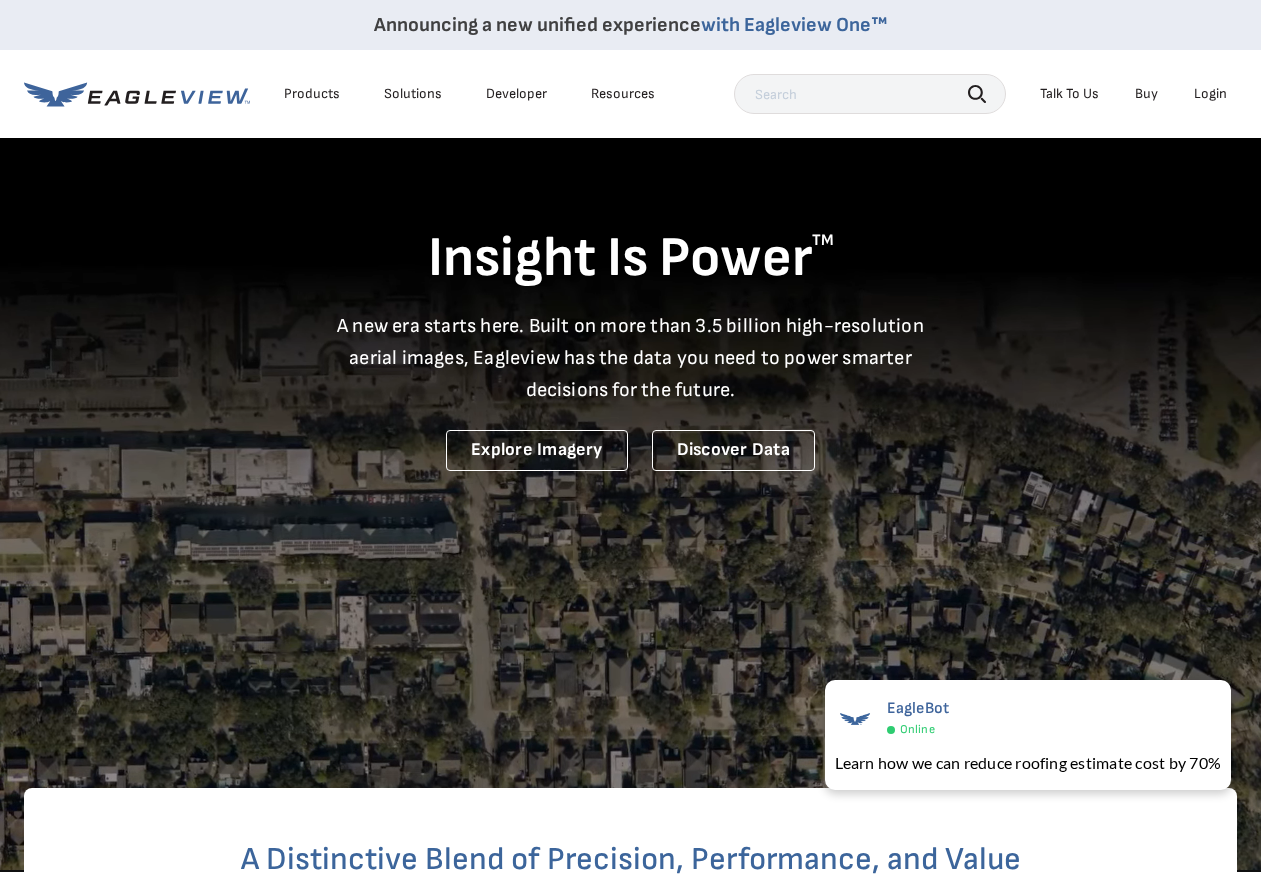 click on "Login" at bounding box center (1210, 94) 